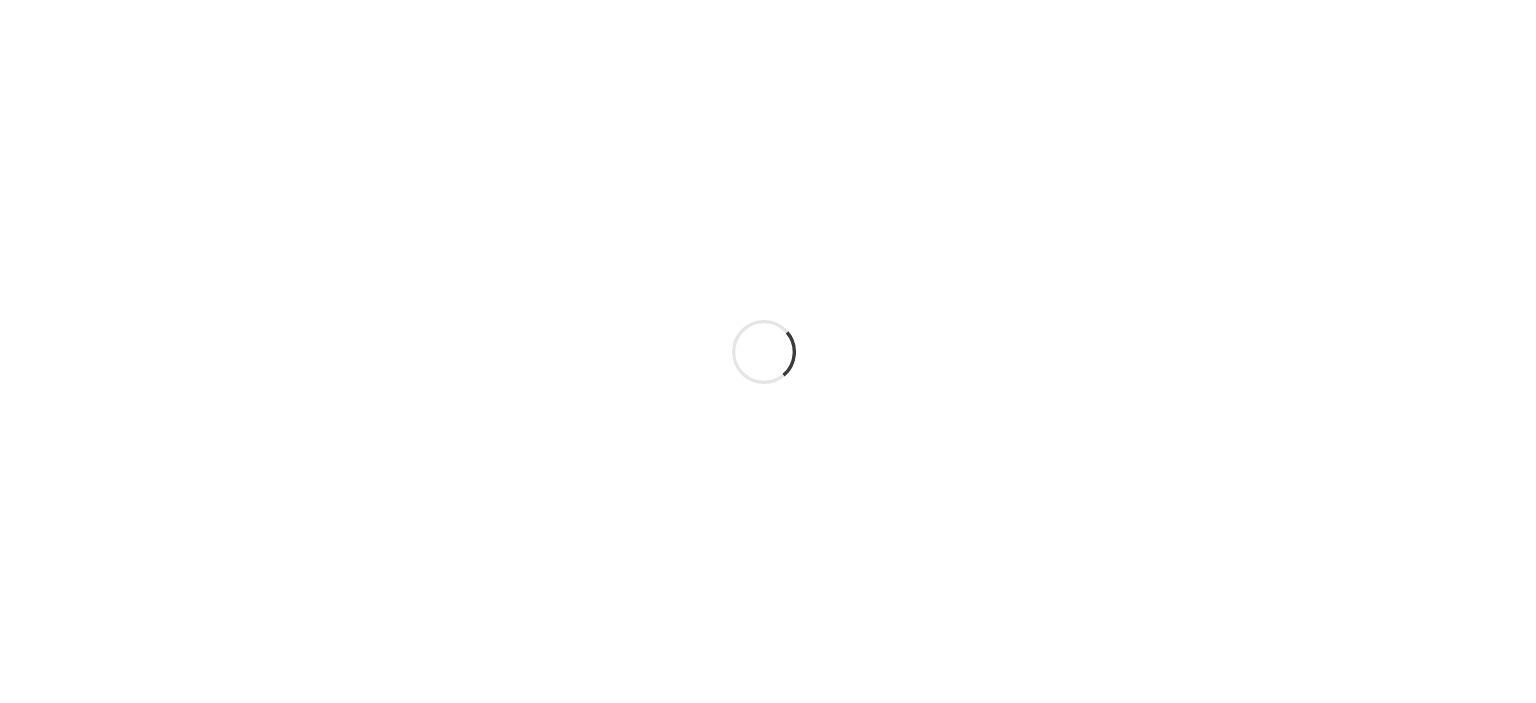 scroll, scrollTop: 0, scrollLeft: 0, axis: both 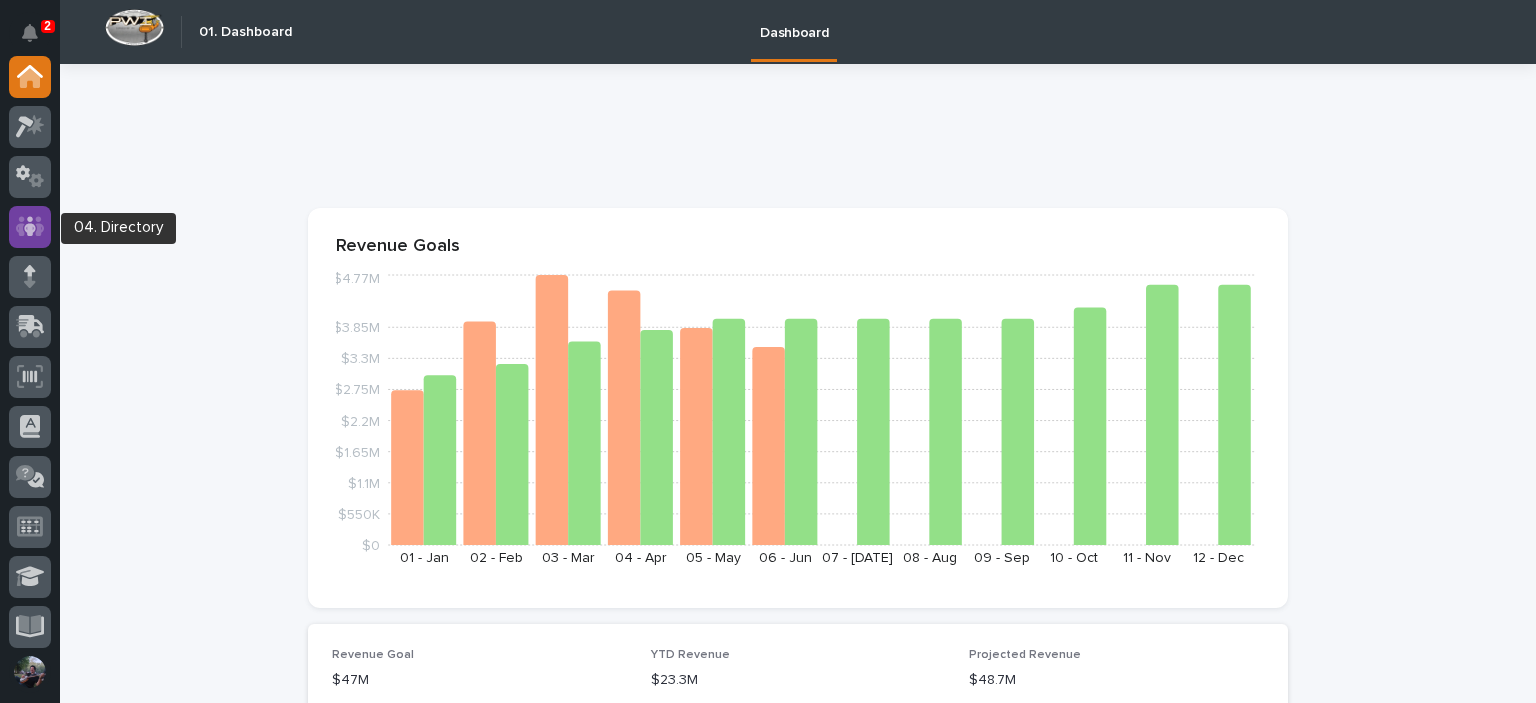 click at bounding box center (30, 227) 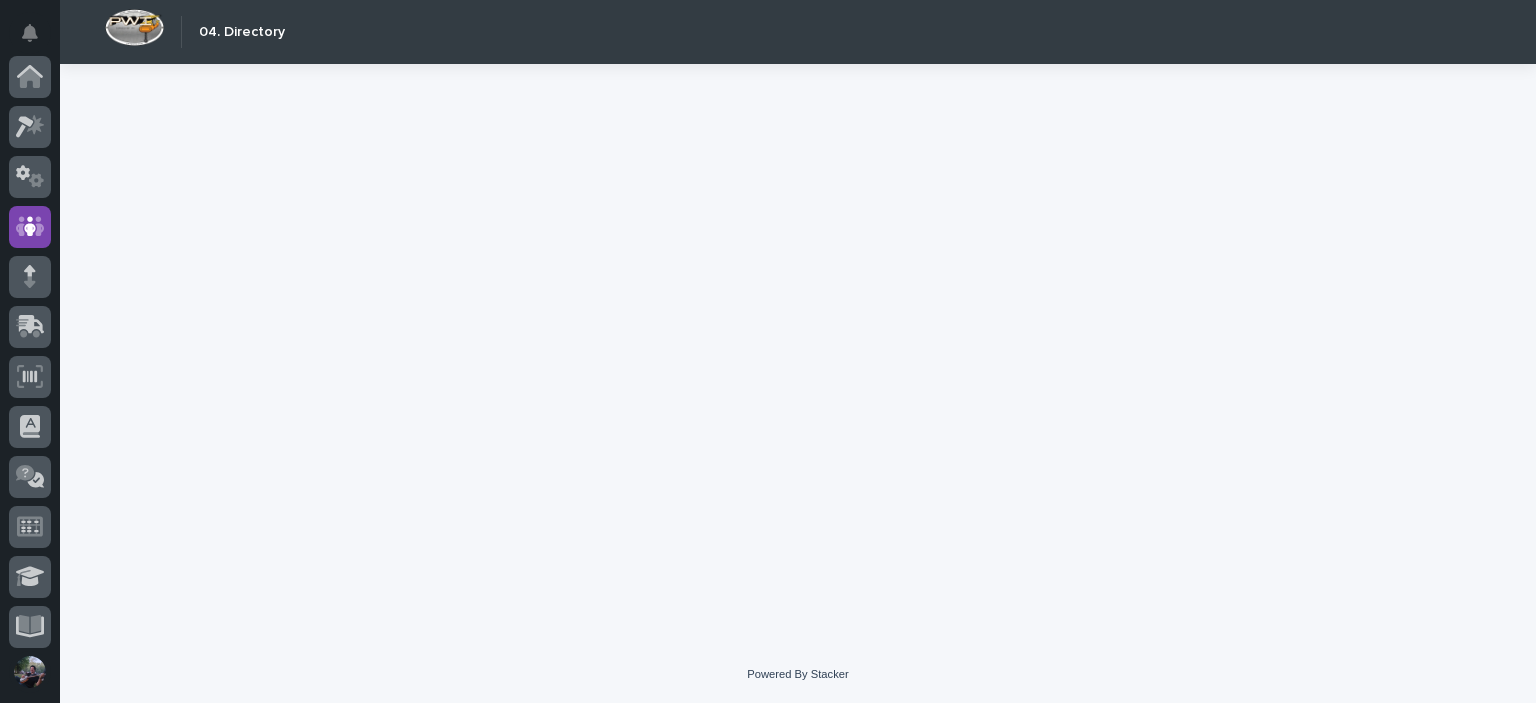scroll, scrollTop: 150, scrollLeft: 0, axis: vertical 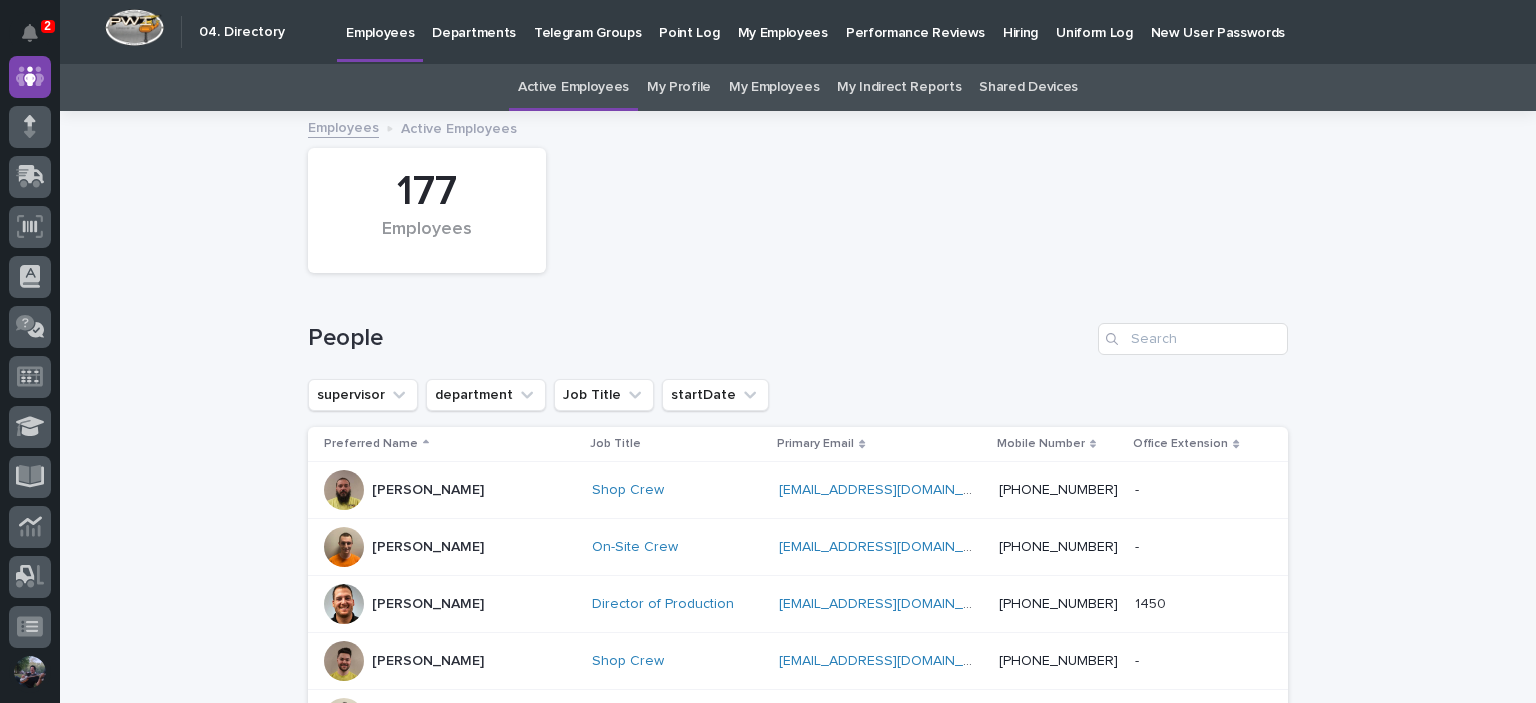 click on "People" at bounding box center (798, 331) 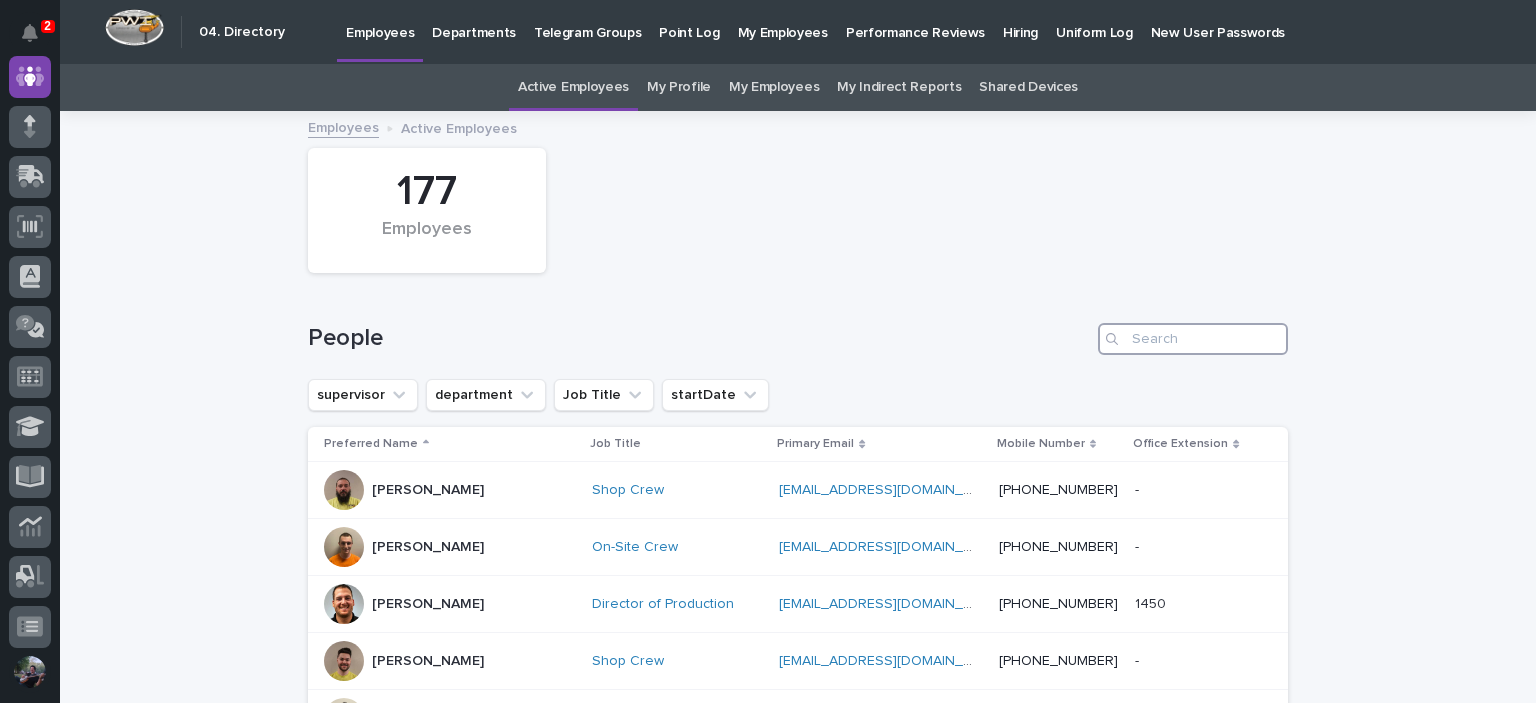 click at bounding box center (1193, 339) 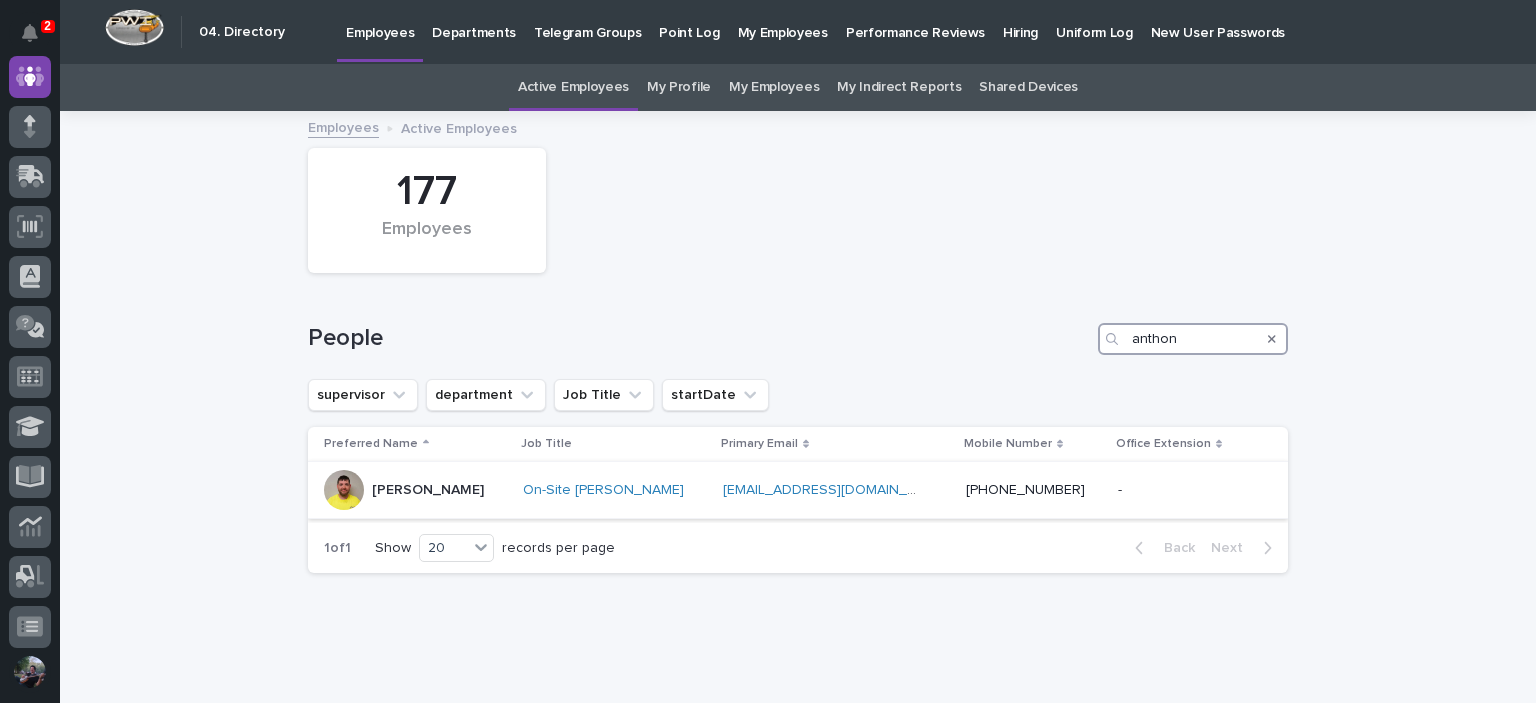 type on "anthon" 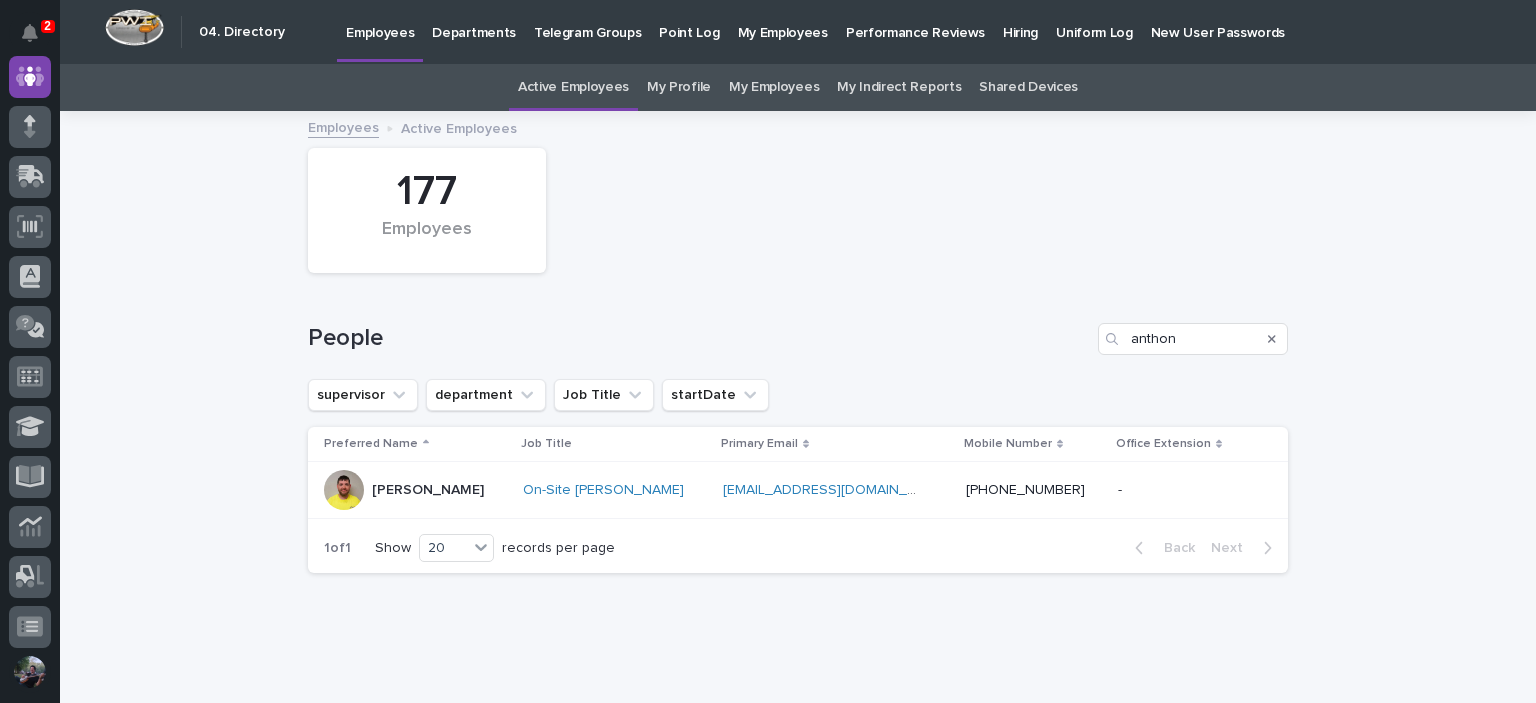 click on "Anthony Ramirez" at bounding box center [428, 490] 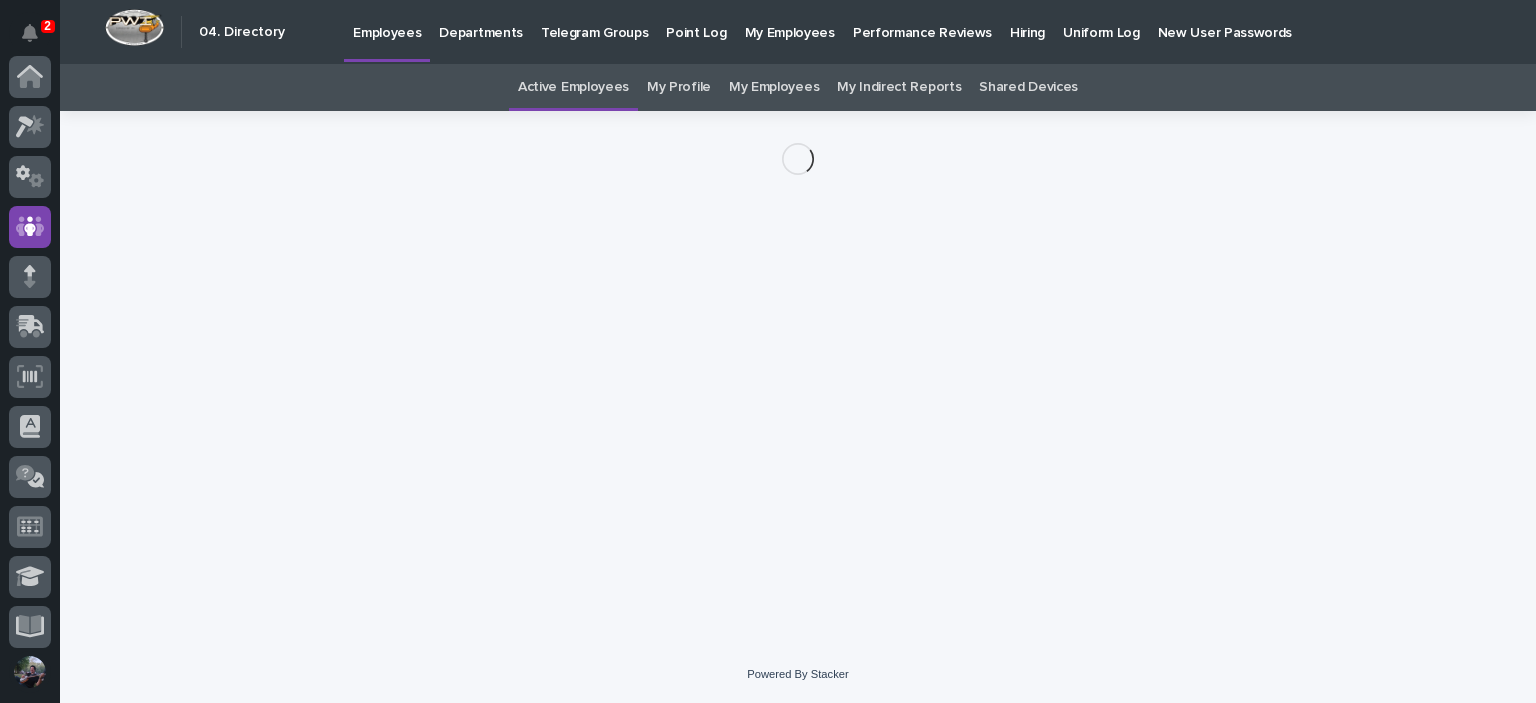 scroll, scrollTop: 150, scrollLeft: 0, axis: vertical 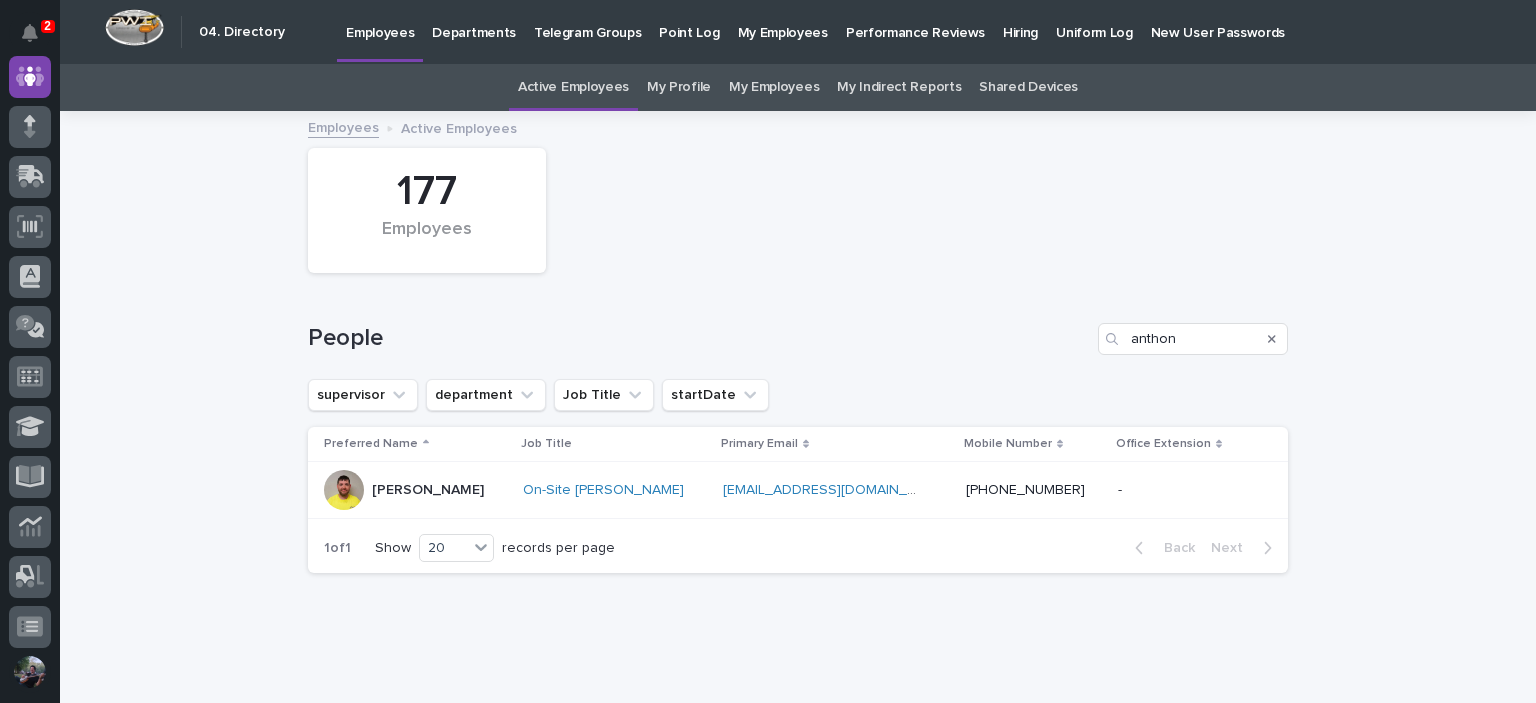 click at bounding box center (1272, 339) 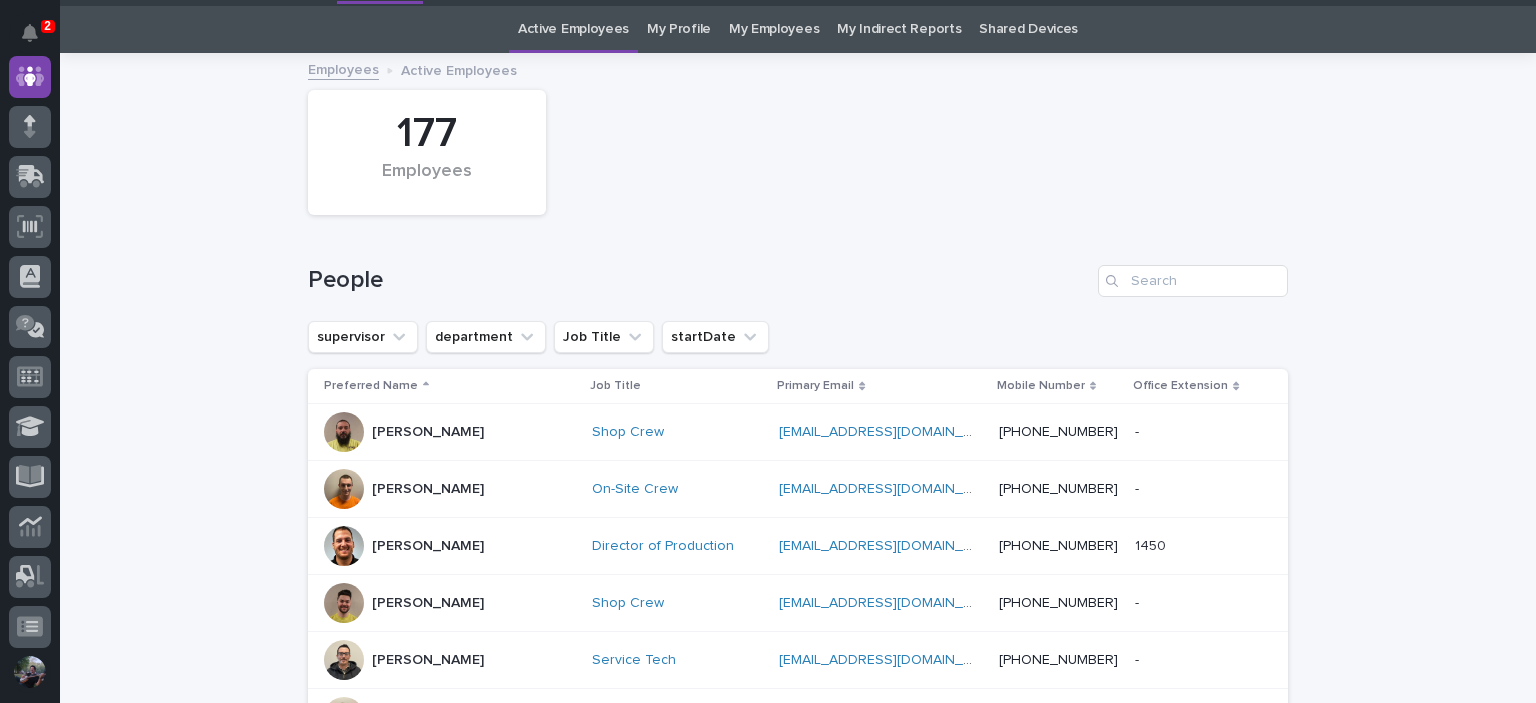 scroll, scrollTop: 133, scrollLeft: 0, axis: vertical 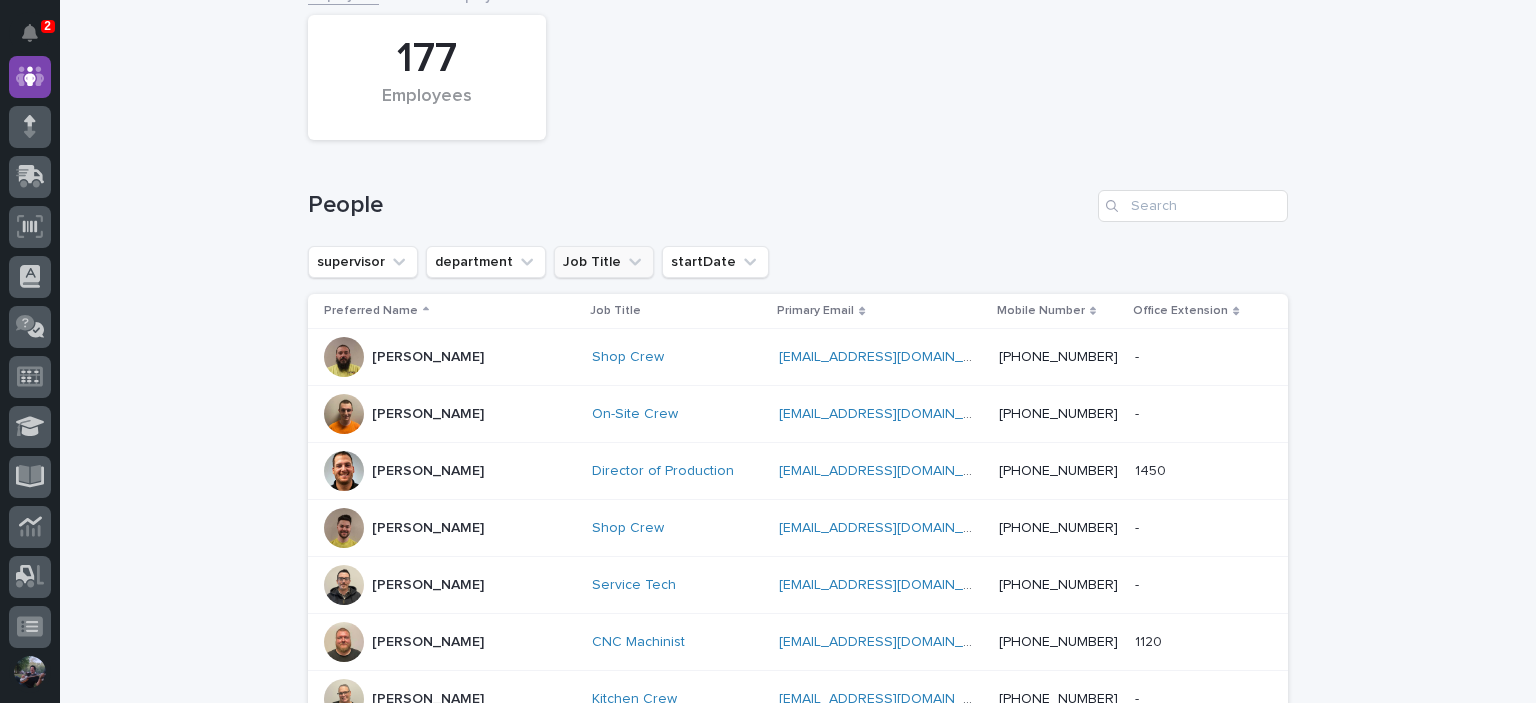 click on "Job Title" at bounding box center (604, 262) 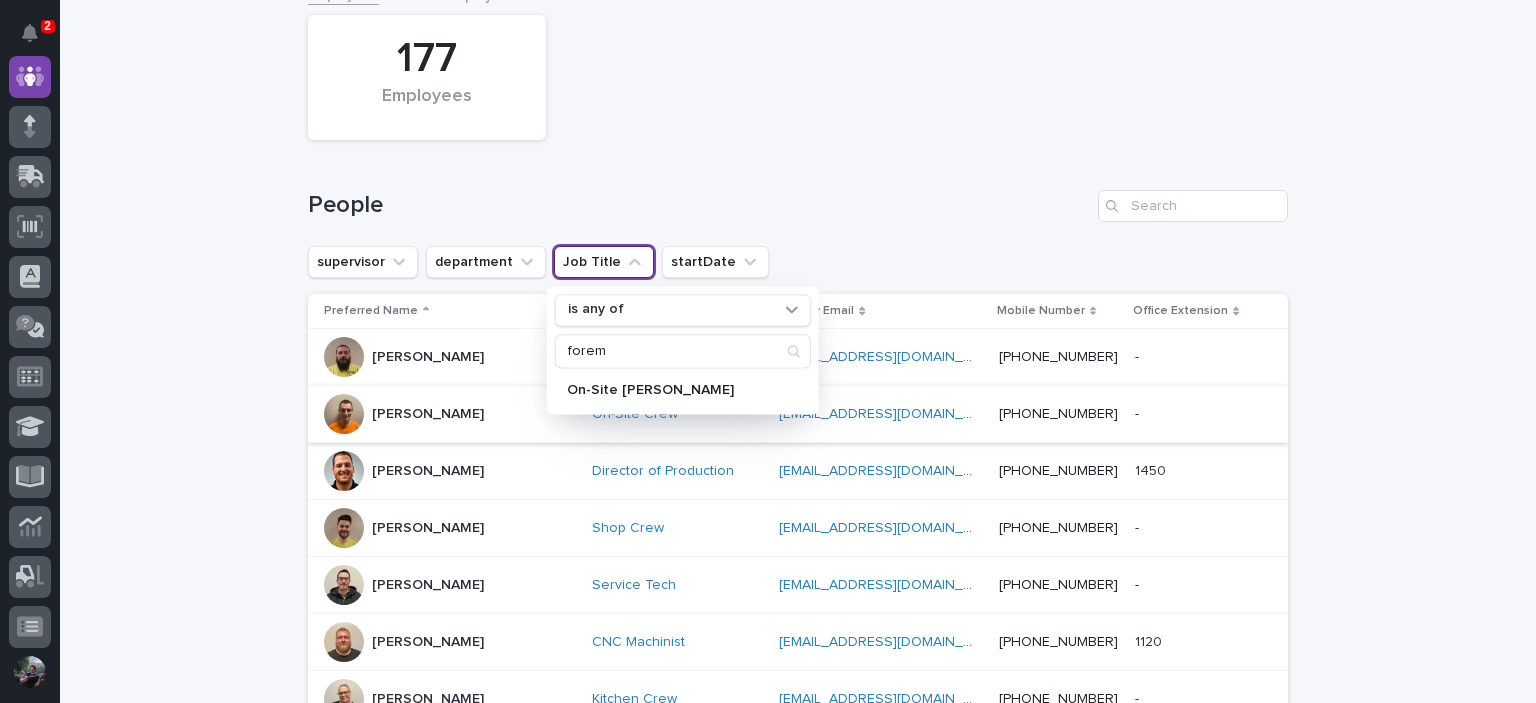 type on "forem" 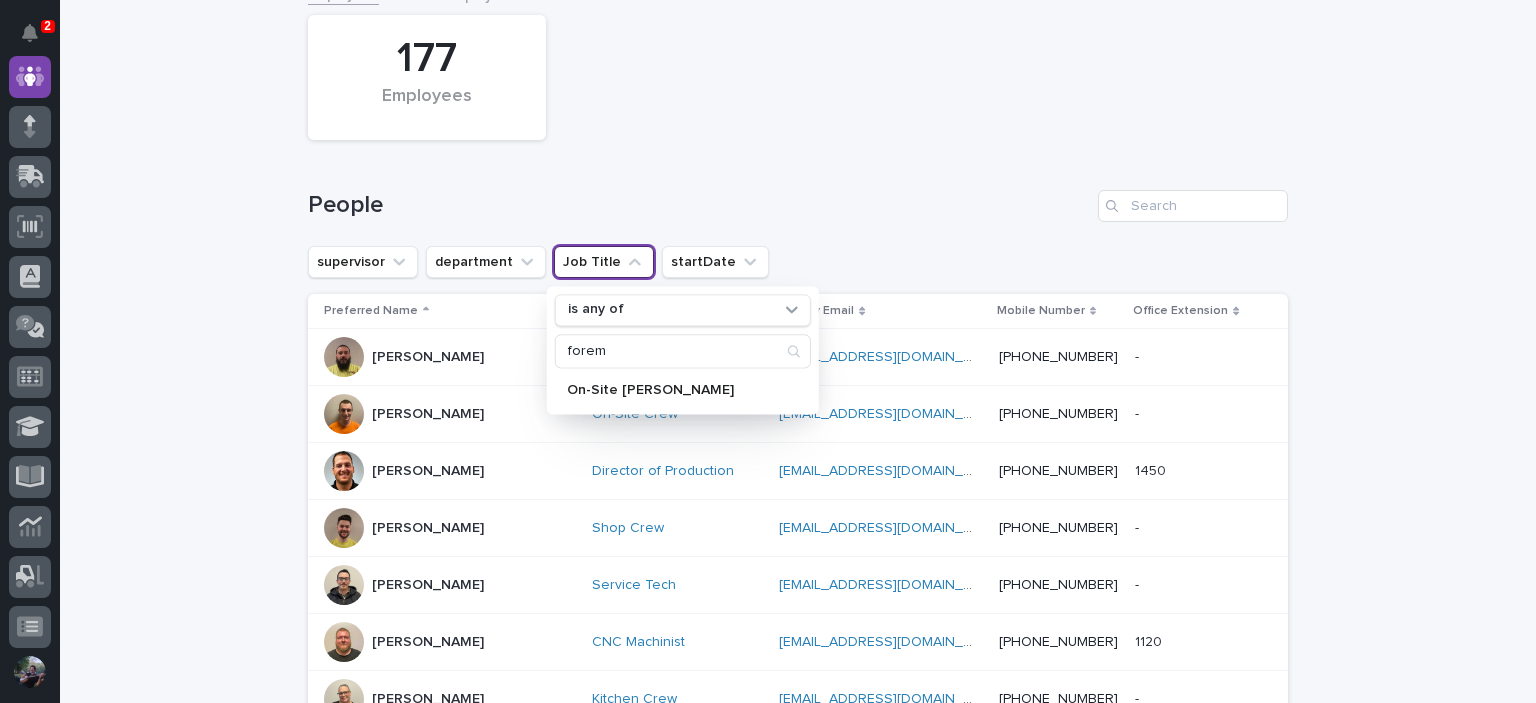 click on "On-Site Crew" at bounding box center [678, 414] 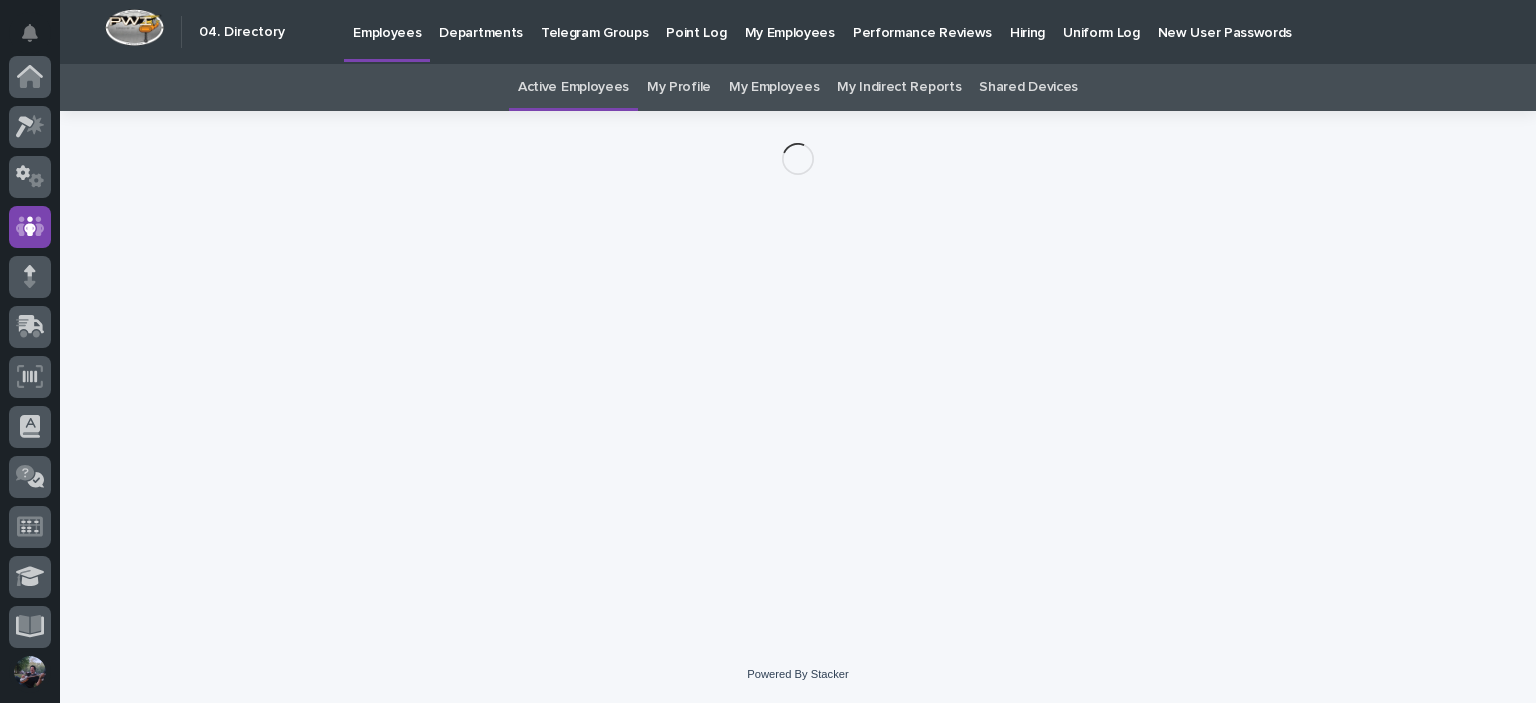 scroll, scrollTop: 150, scrollLeft: 0, axis: vertical 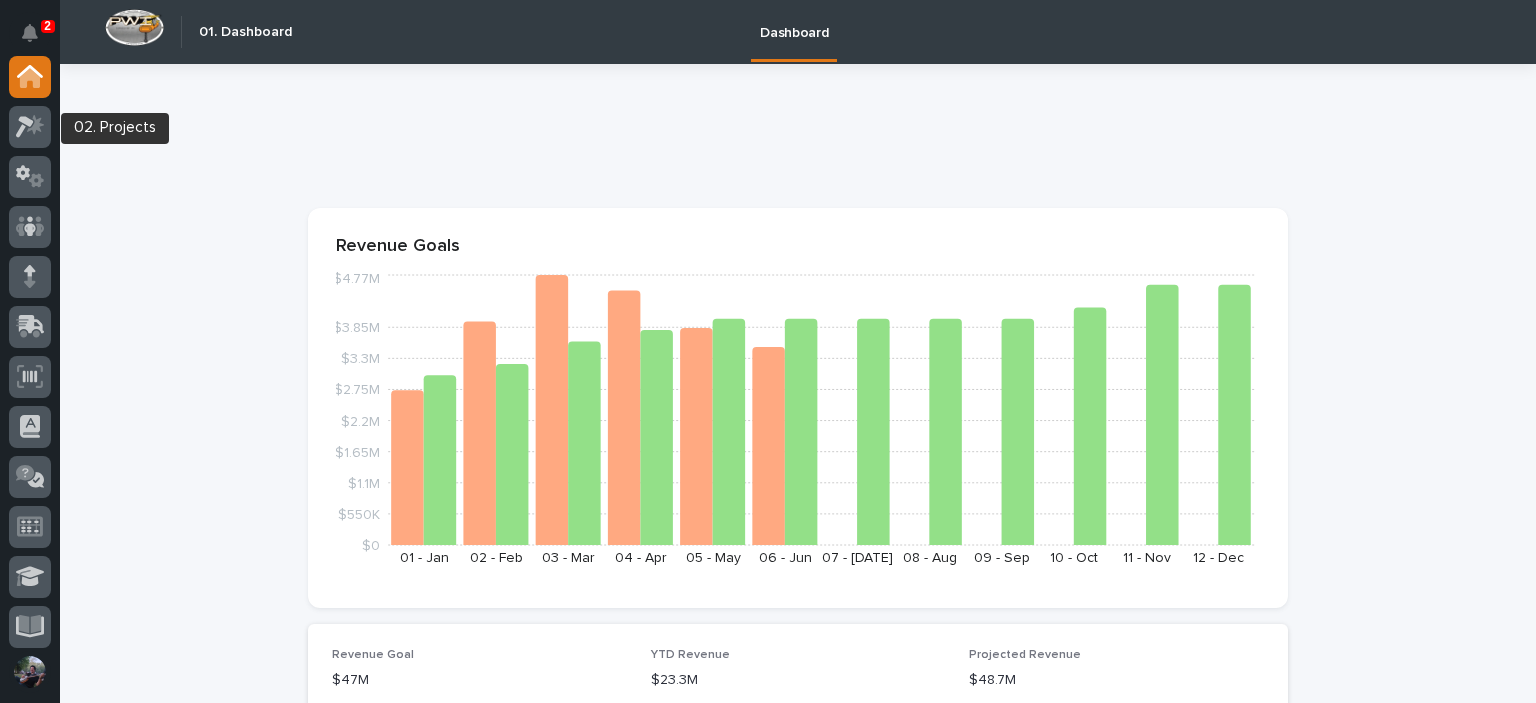 click at bounding box center (30, 131) 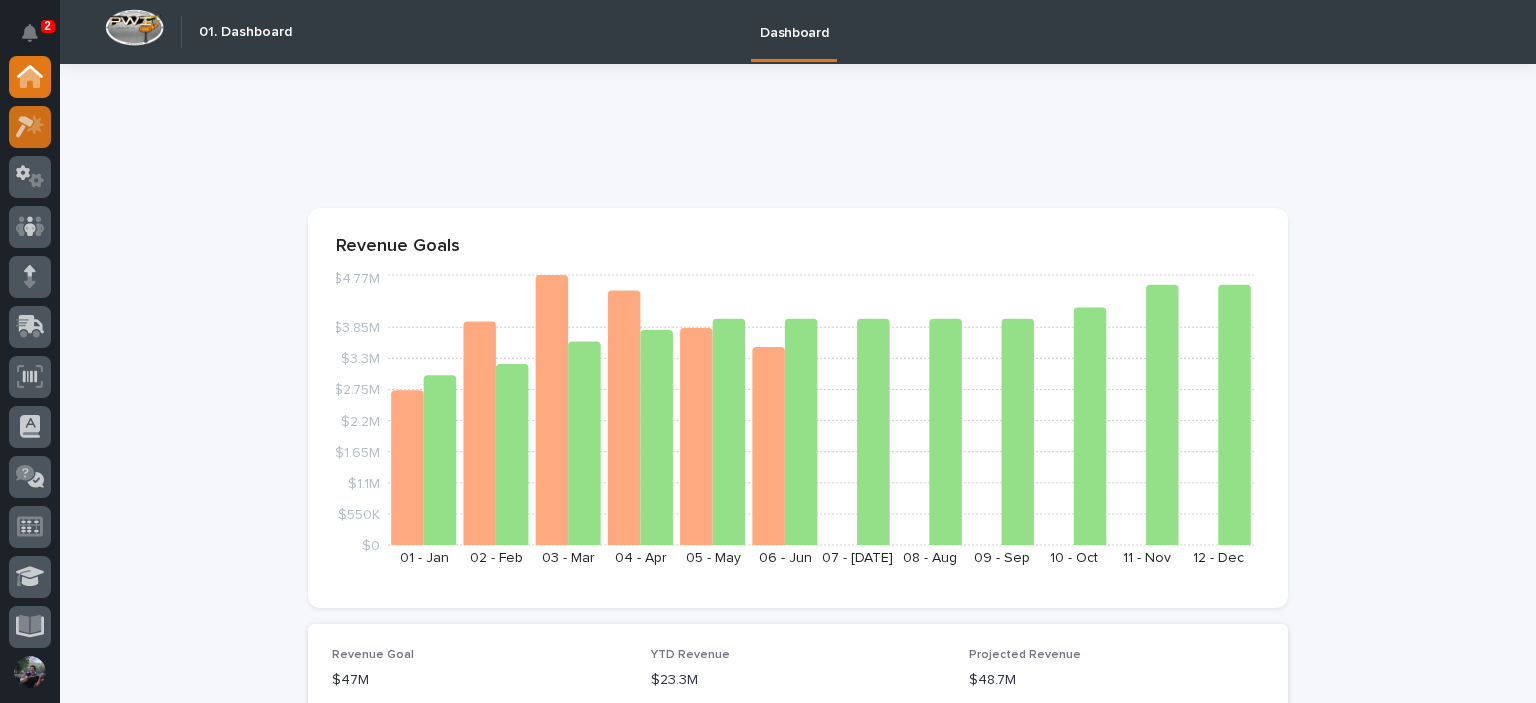 click at bounding box center (30, 127) 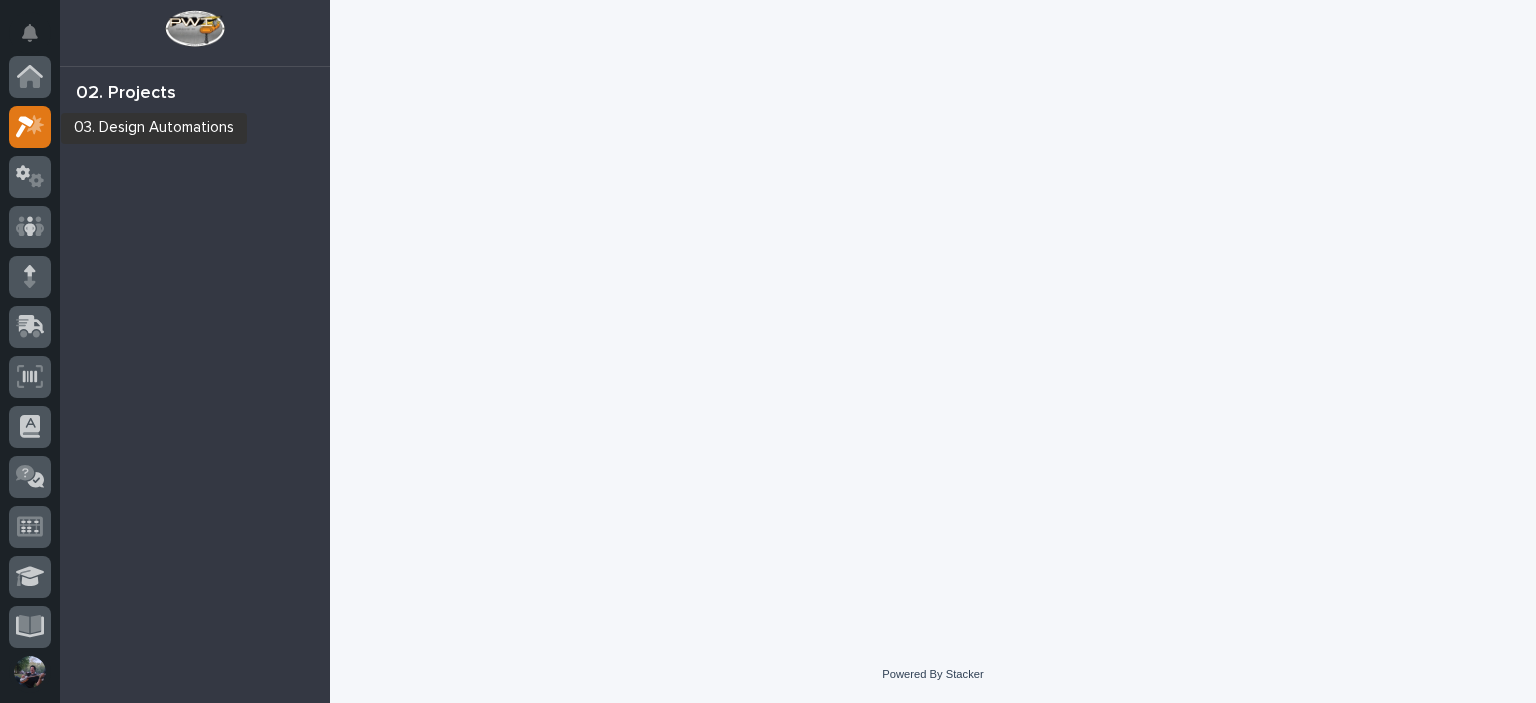 scroll, scrollTop: 50, scrollLeft: 0, axis: vertical 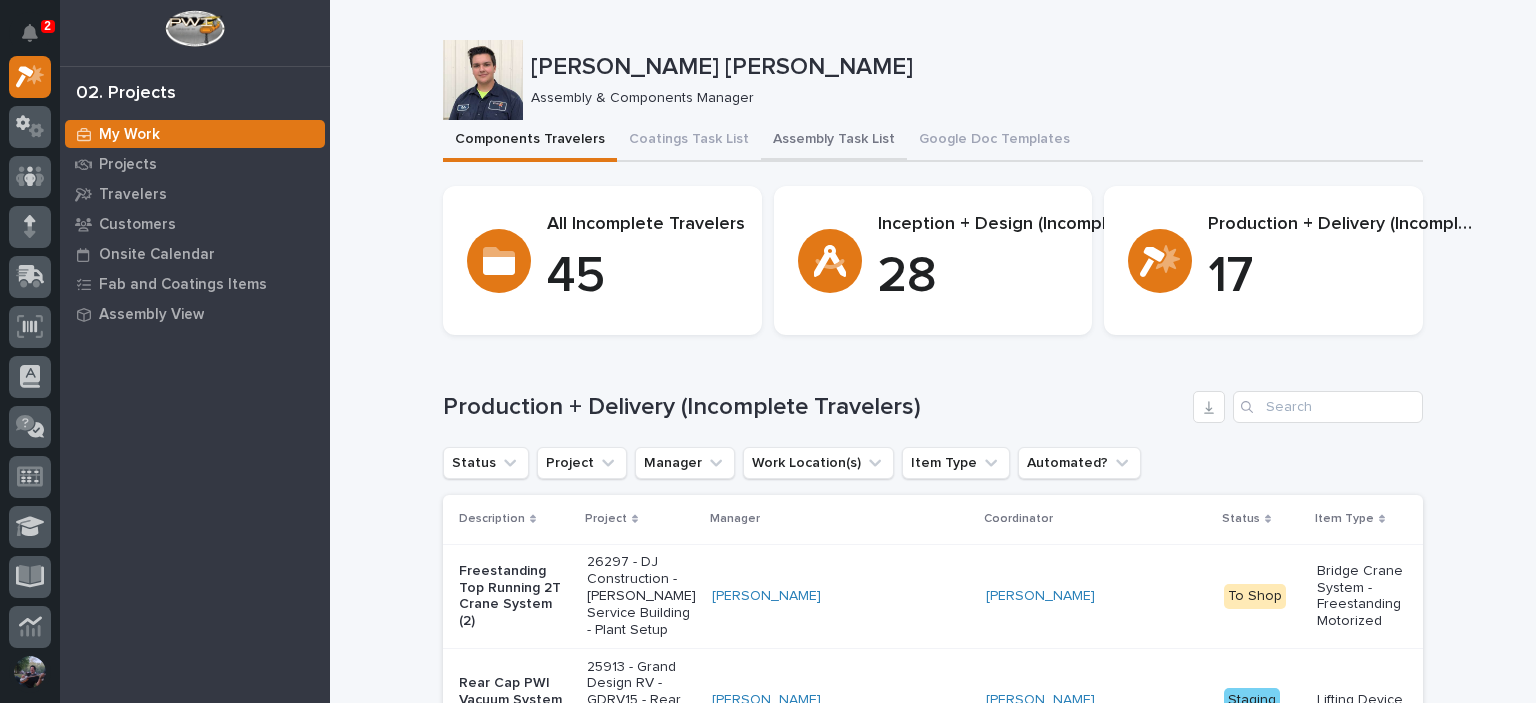 click on "Assembly Task List" at bounding box center [834, 141] 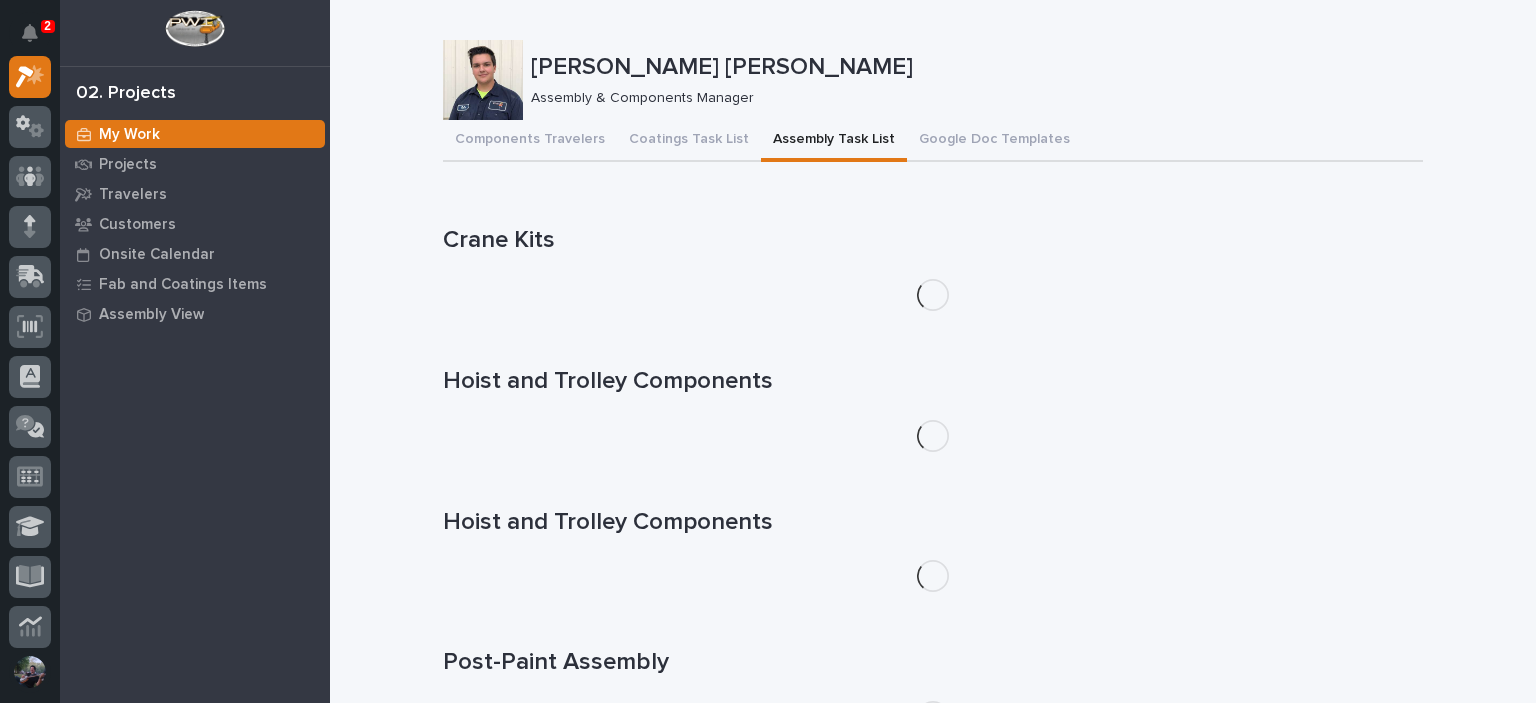 click on "Assembly Task List" at bounding box center [834, 141] 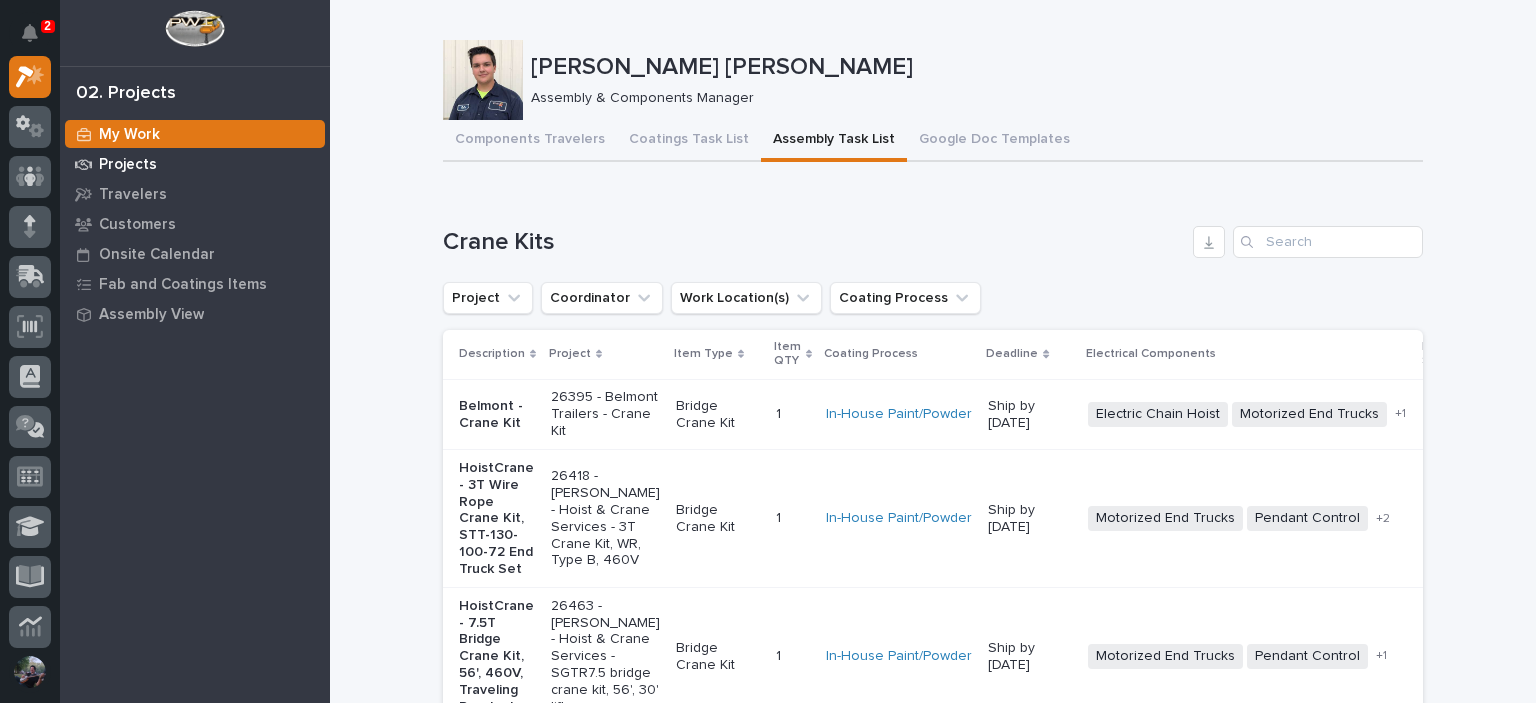 click on "Projects" at bounding box center (128, 165) 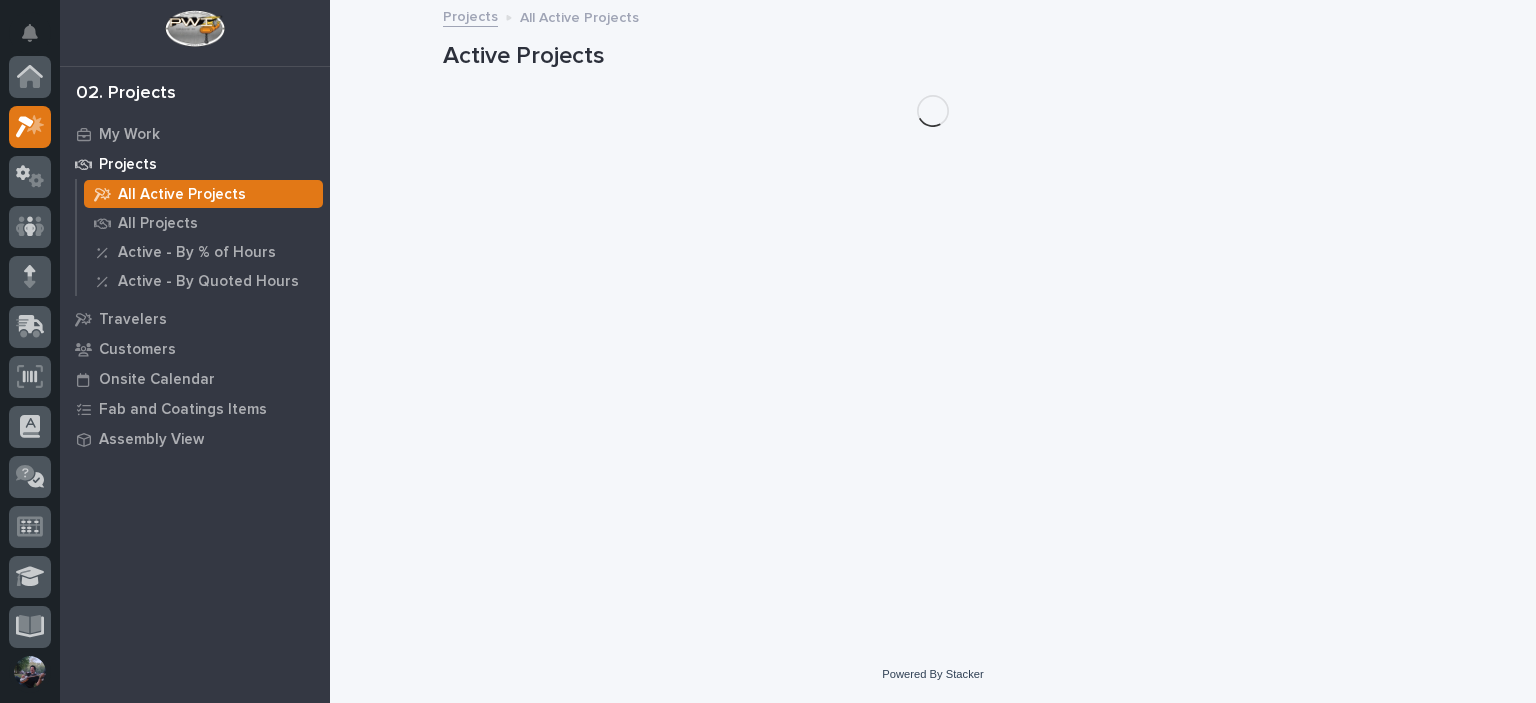 scroll, scrollTop: 50, scrollLeft: 0, axis: vertical 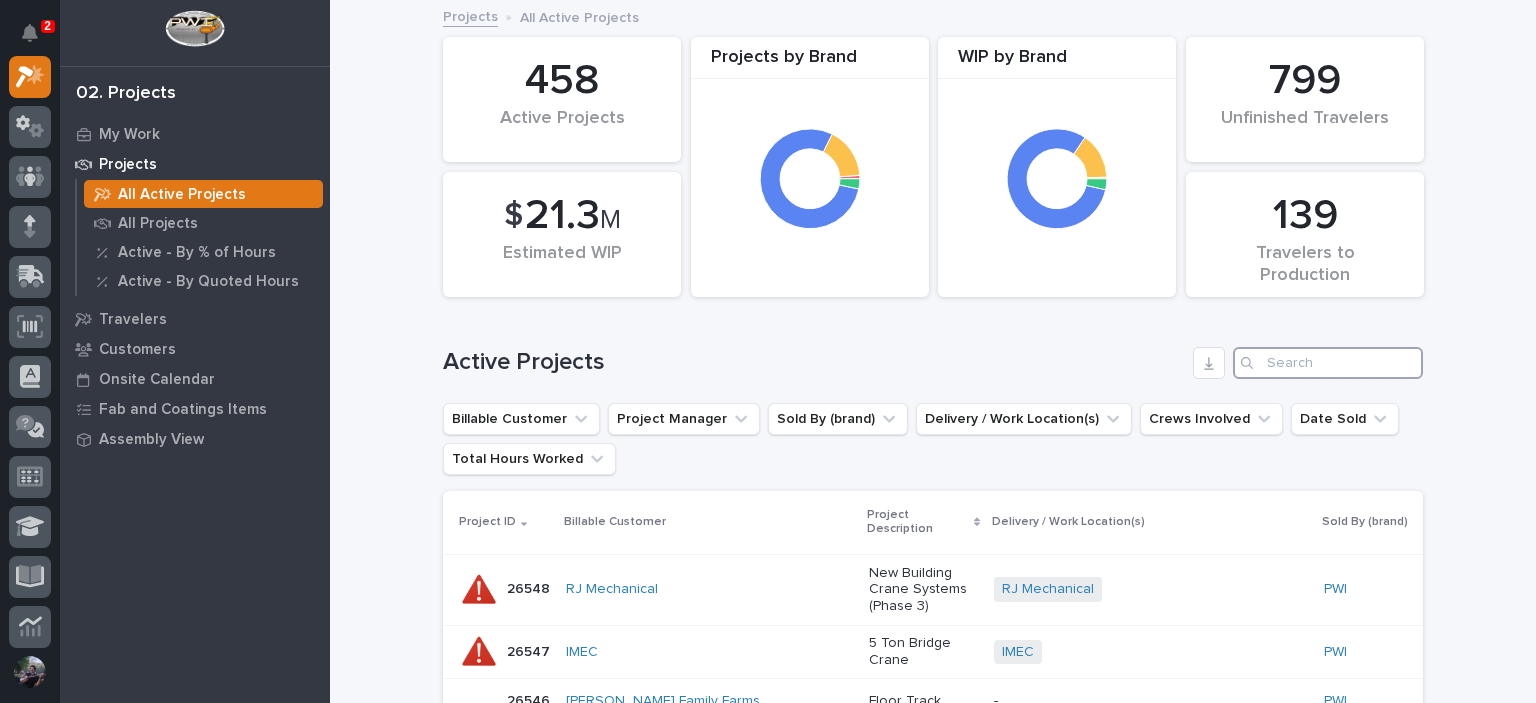 click at bounding box center (1328, 363) 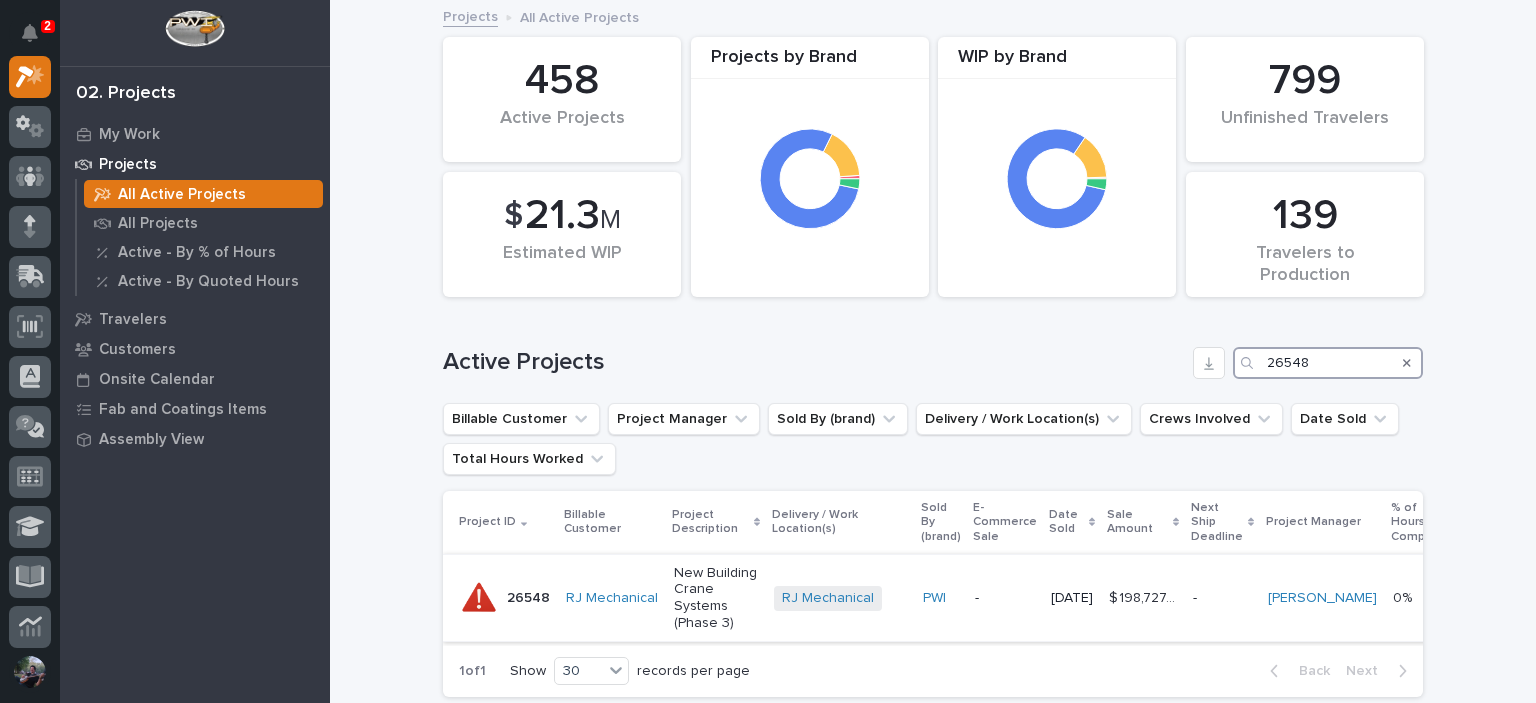 type on "26548" 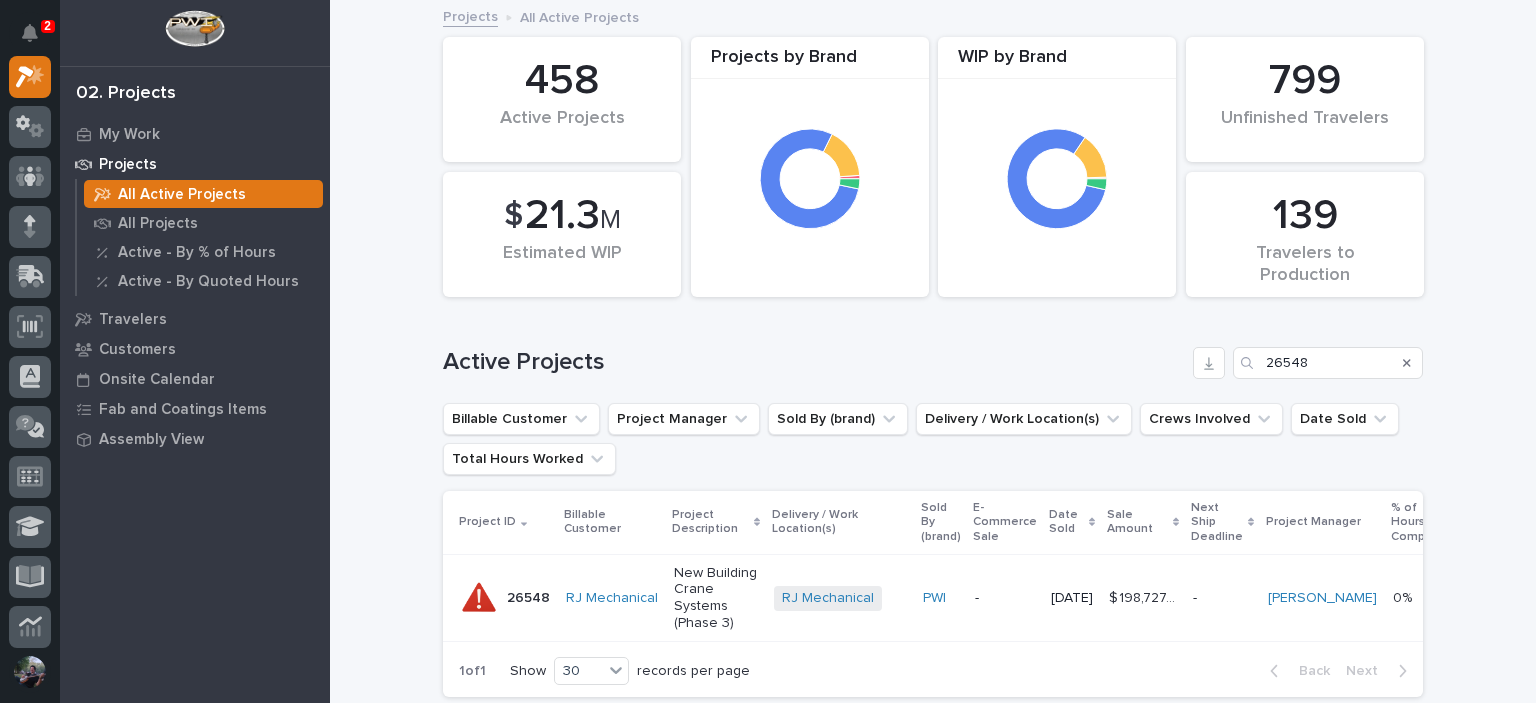 click on "New Building Crane Systems (Phase 3)" at bounding box center (716, 598) 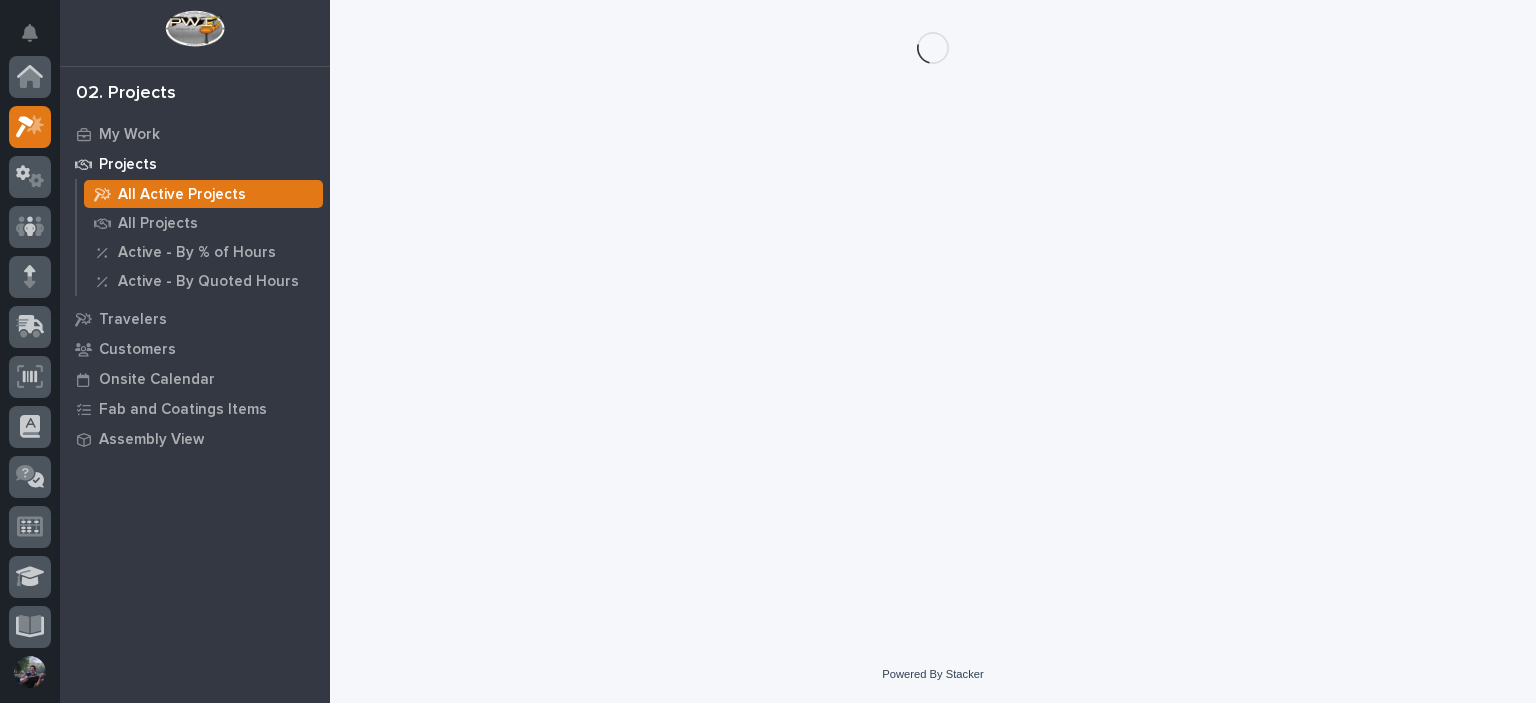 scroll, scrollTop: 50, scrollLeft: 0, axis: vertical 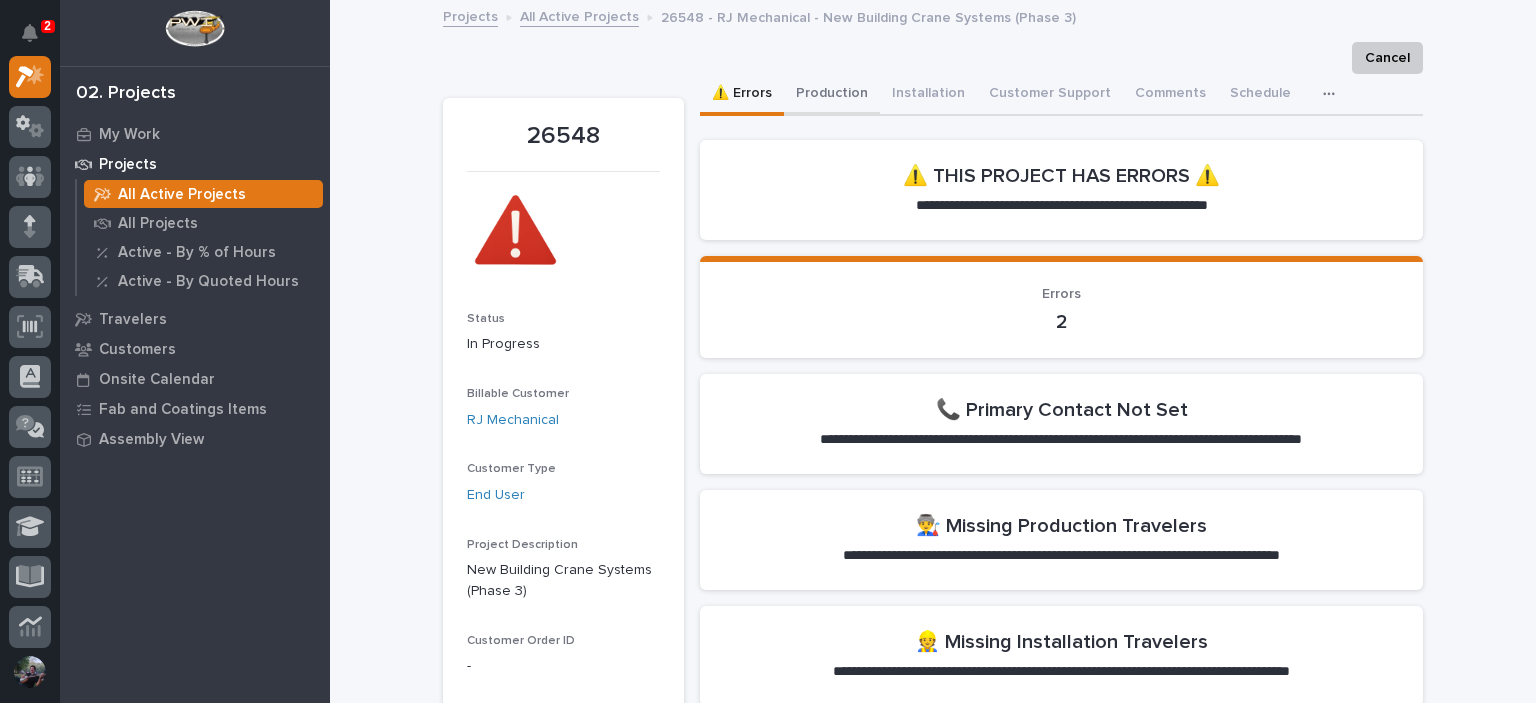 click on "Production" at bounding box center (832, 95) 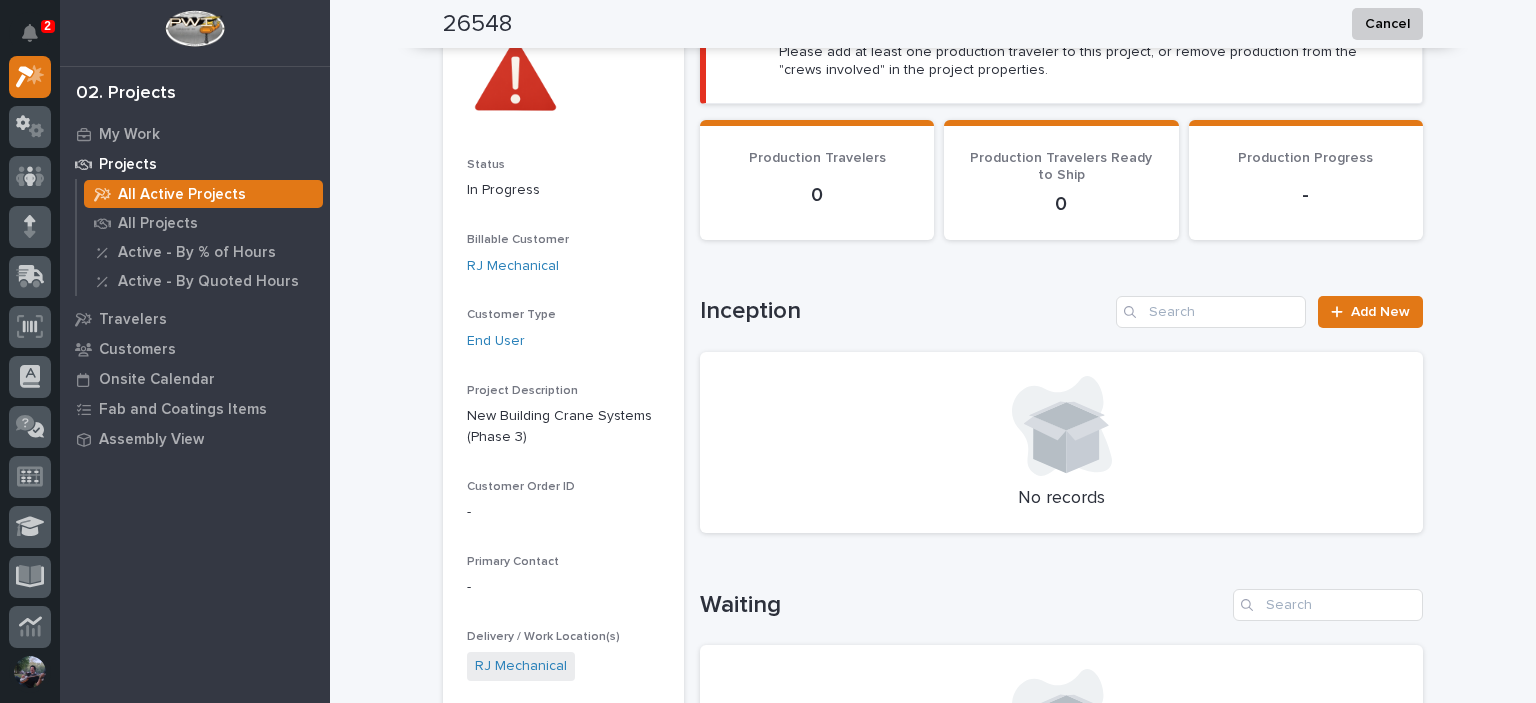 scroll, scrollTop: 0, scrollLeft: 0, axis: both 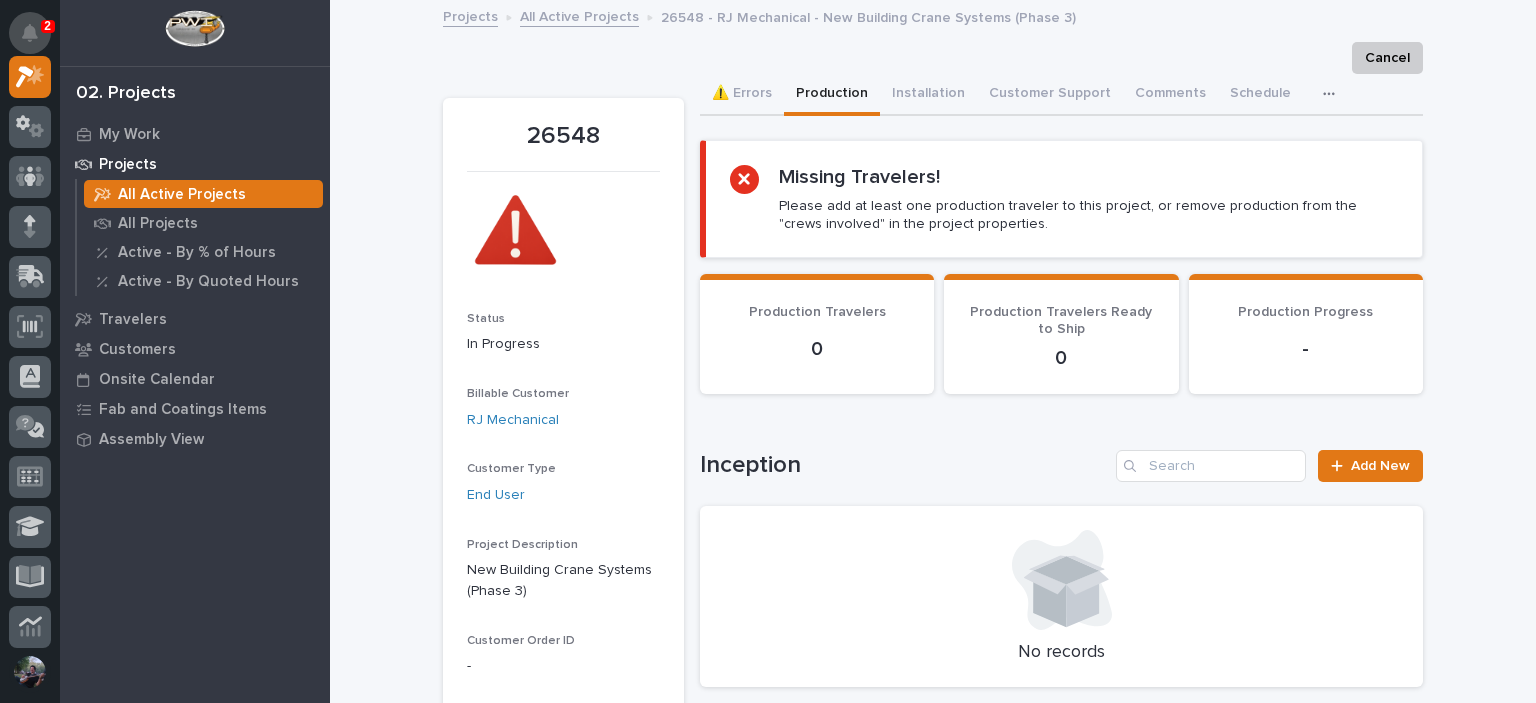 click 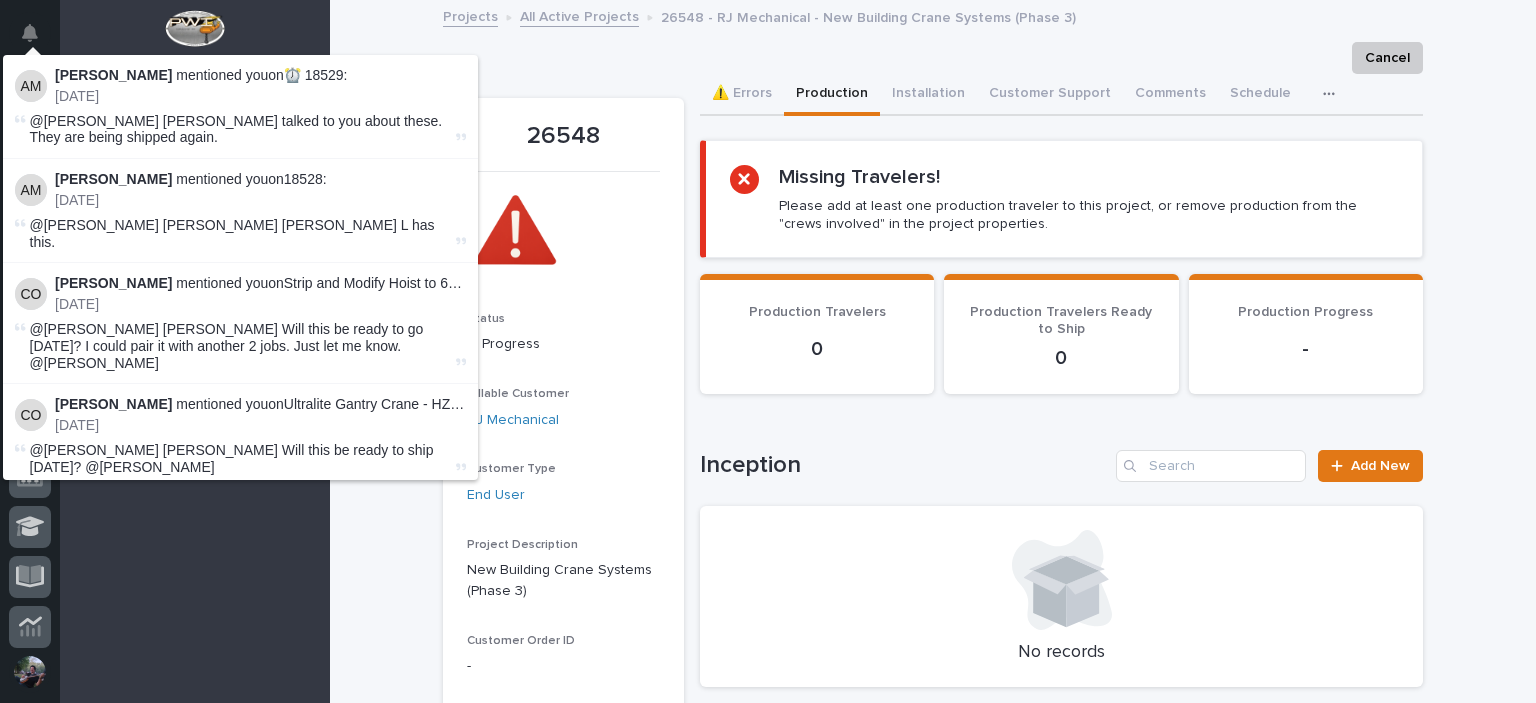 click on "Loading... Saving… Loading... Saving… 26548 Cancel Cancel 26548 Status In Progress Billable Customer RJ Mechanical   Customer Type End User   Project Description New Building Crane Systems (Phase 3)  Customer Order ID - Primary Contact - Delivery / Work Location(s) RJ Mechanical    Project Confirmation This file cannot be opened Download File Project Manager Ashton Bontrager   Engineering Coordinator Ben Lee Miller   Date Sold 07/03/2025 Sale Amount $ 198,727.00 T&M? Payment Terms 35/65   Quoted Production Hours 257 Quoted Installation Hours 169 Quoted Customer Support Hours 0 Total Hours Quoted 526 Total Hours Worked 0 Percent Complete (based on hours) 0% Warranty Crews Involved Production Installation Customer Support E-Commerce Sale - Follow-Up Completed Invoicing Status not invoiced Invoicing Status Last Changed - Created 07/03/2025 02:11 pm Sales Metrics Department National Sales View Purchase Orders Sorry, there was an error saving your record. Please try again. ⚠️ Errors Production Comments 3" at bounding box center (933, 1385) 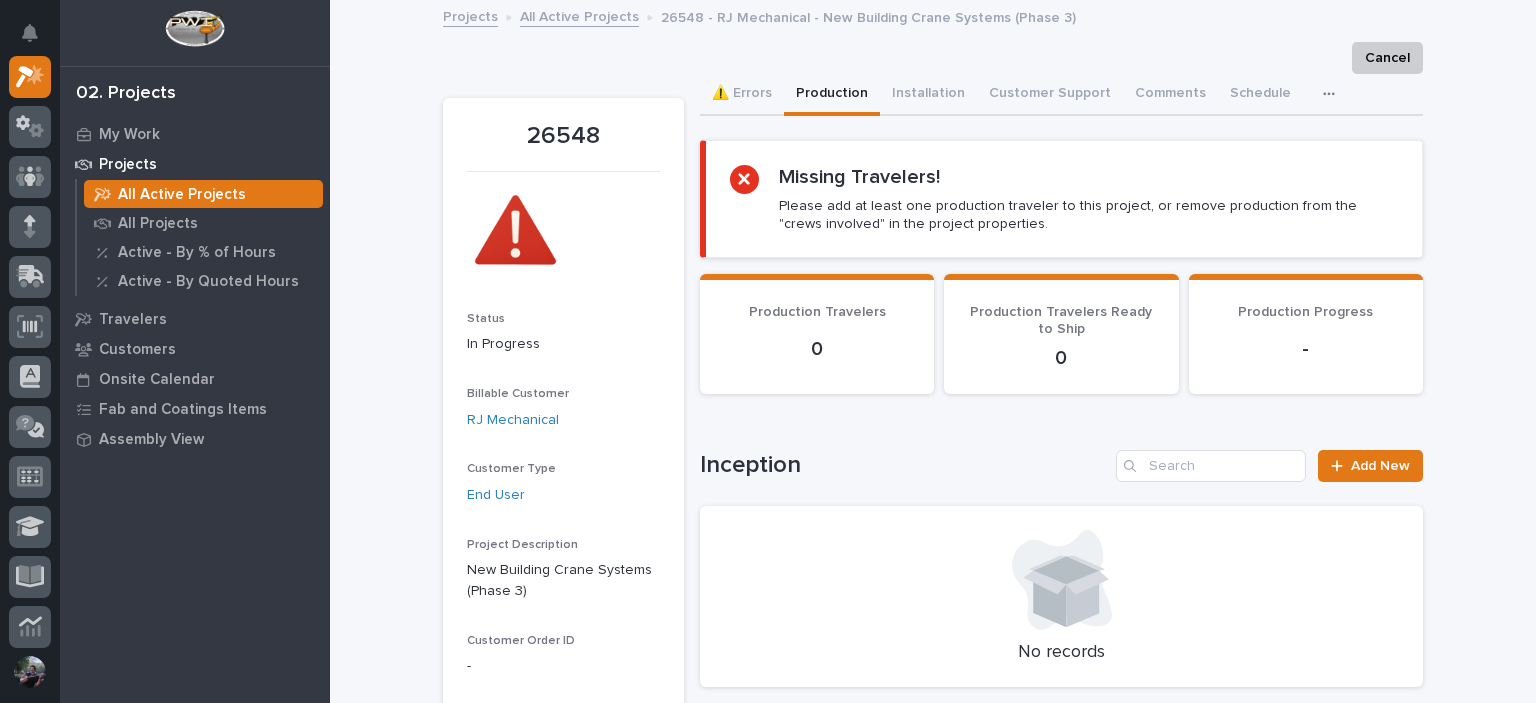 click on "Loading... Saving… Loading... Saving… 26548 Cancel Cancel 26548 Status In Progress Billable Customer RJ Mechanical   Customer Type End User   Project Description New Building Crane Systems (Phase 3)  Customer Order ID - Primary Contact - Delivery / Work Location(s) RJ Mechanical    Project Confirmation This file cannot be opened Download File Project Manager Ashton Bontrager   Engineering Coordinator Ben Lee Miller   Date Sold 07/03/2025 Sale Amount $ 198,727.00 T&M? Payment Terms 35/65   Quoted Production Hours 257 Quoted Installation Hours 169 Quoted Customer Support Hours 0 Total Hours Quoted 526 Total Hours Worked 0 Percent Complete (based on hours) 0% Warranty Crews Involved Production Installation Customer Support E-Commerce Sale - Follow-Up Completed Invoicing Status not invoiced Invoicing Status Last Changed - Created 07/03/2025 02:11 pm Sales Metrics Department National Sales View Purchase Orders Sorry, there was an error saving your record. Please try again. ⚠️ Errors Production Comments 3" at bounding box center [933, 1385] 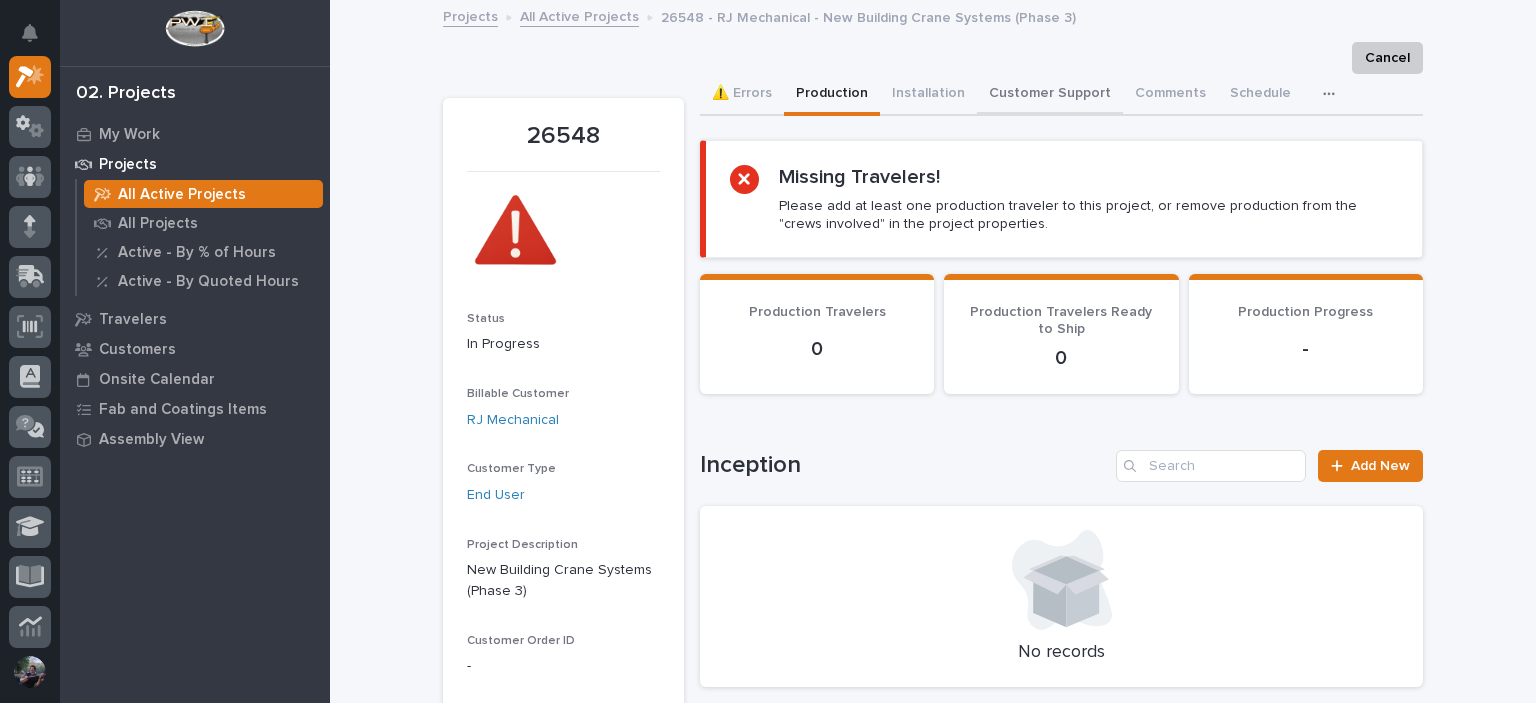 click on "Customer Support" at bounding box center [1050, 95] 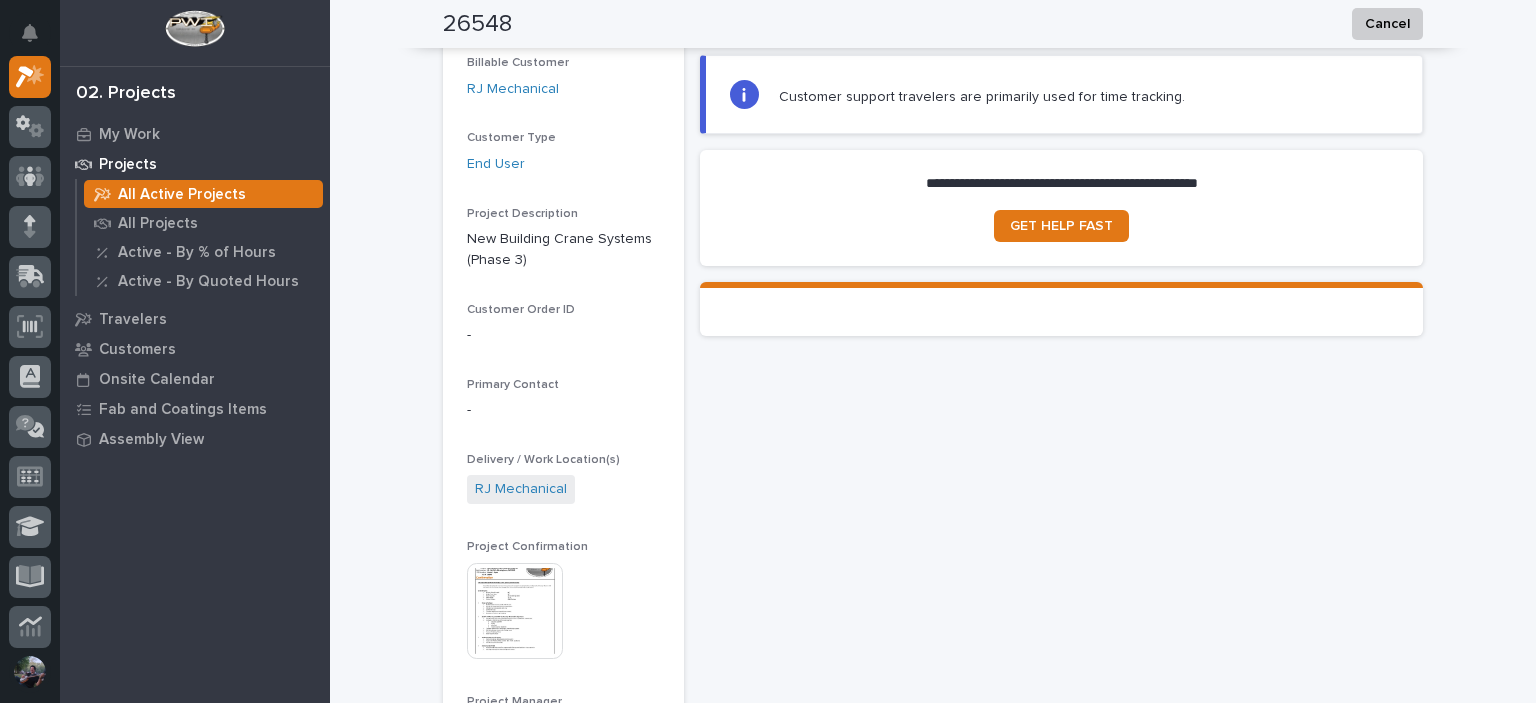 scroll, scrollTop: 0, scrollLeft: 0, axis: both 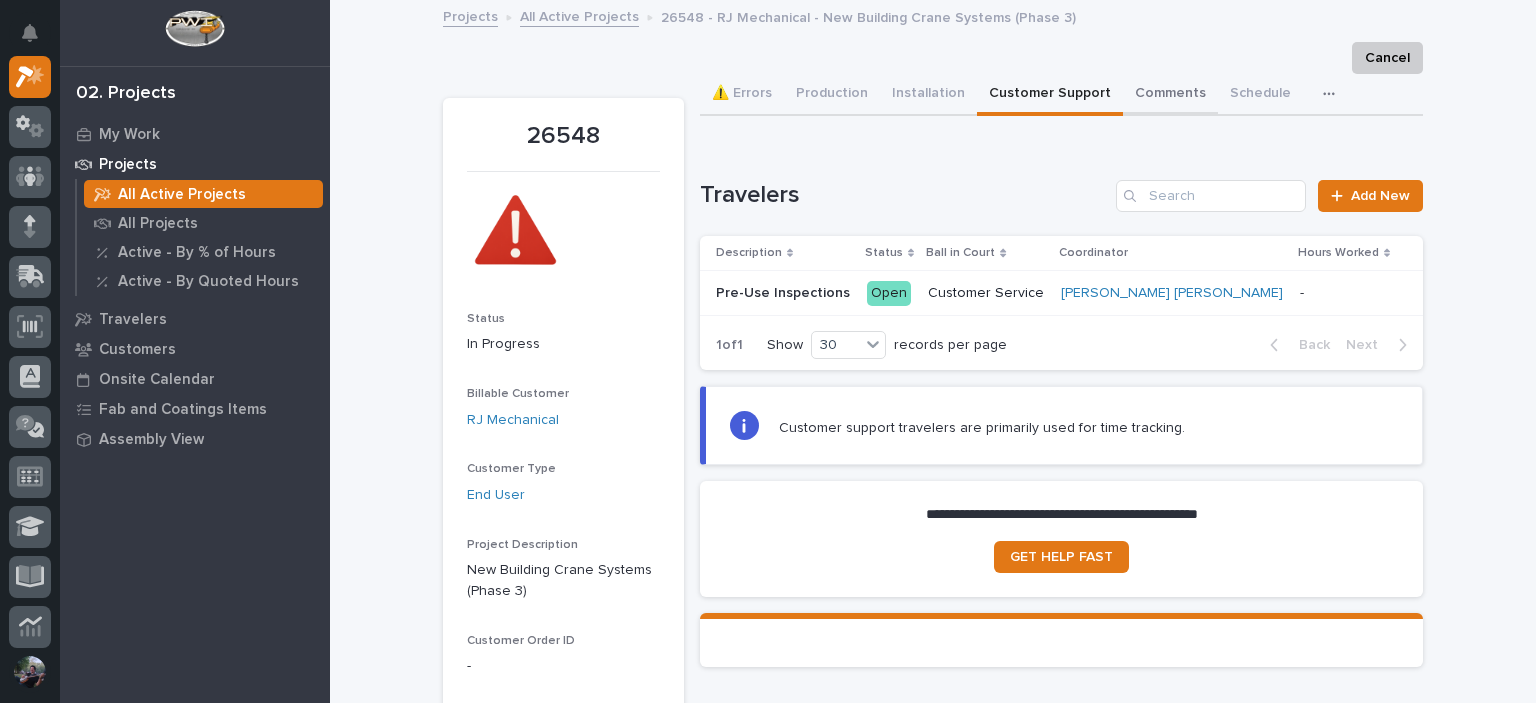 click on "Comments" at bounding box center (1170, 95) 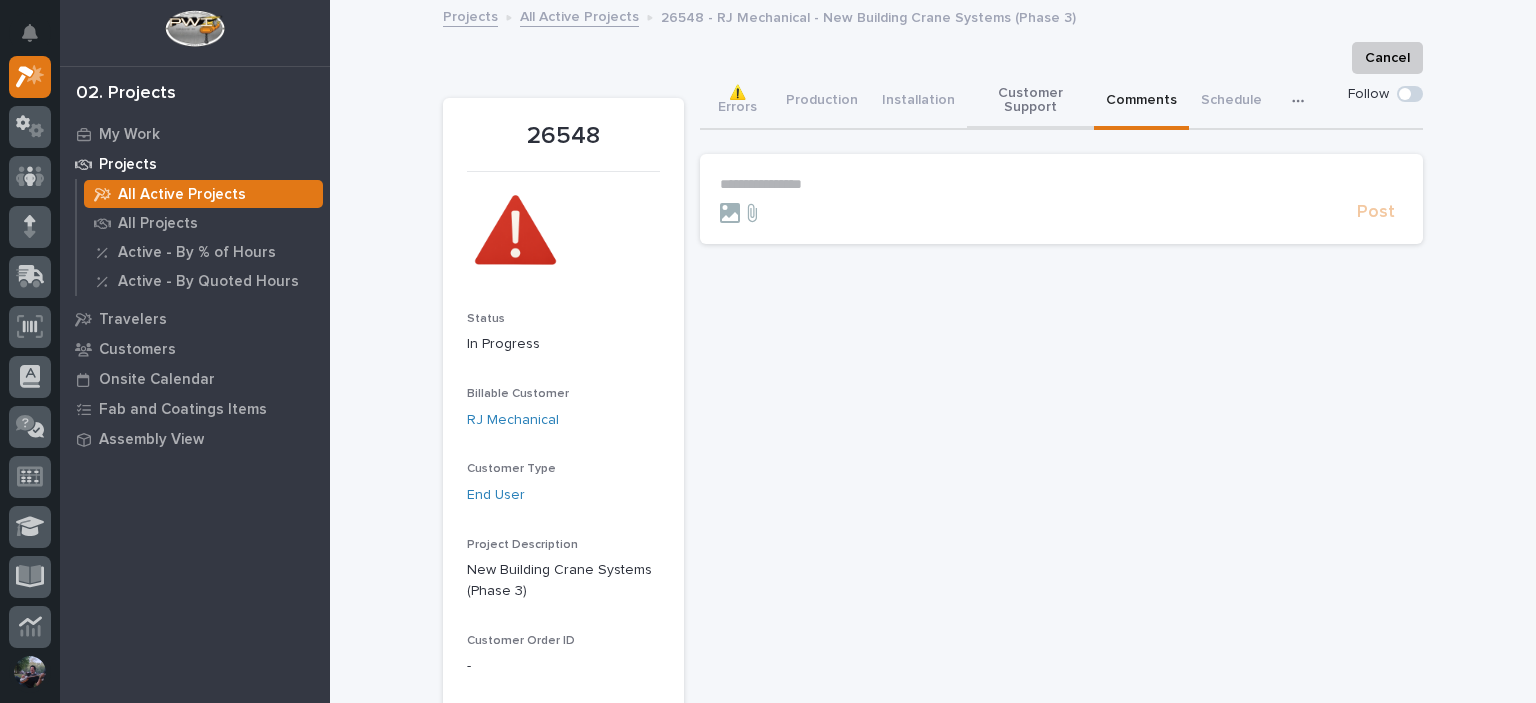 click on "Customer Support" at bounding box center [1030, 102] 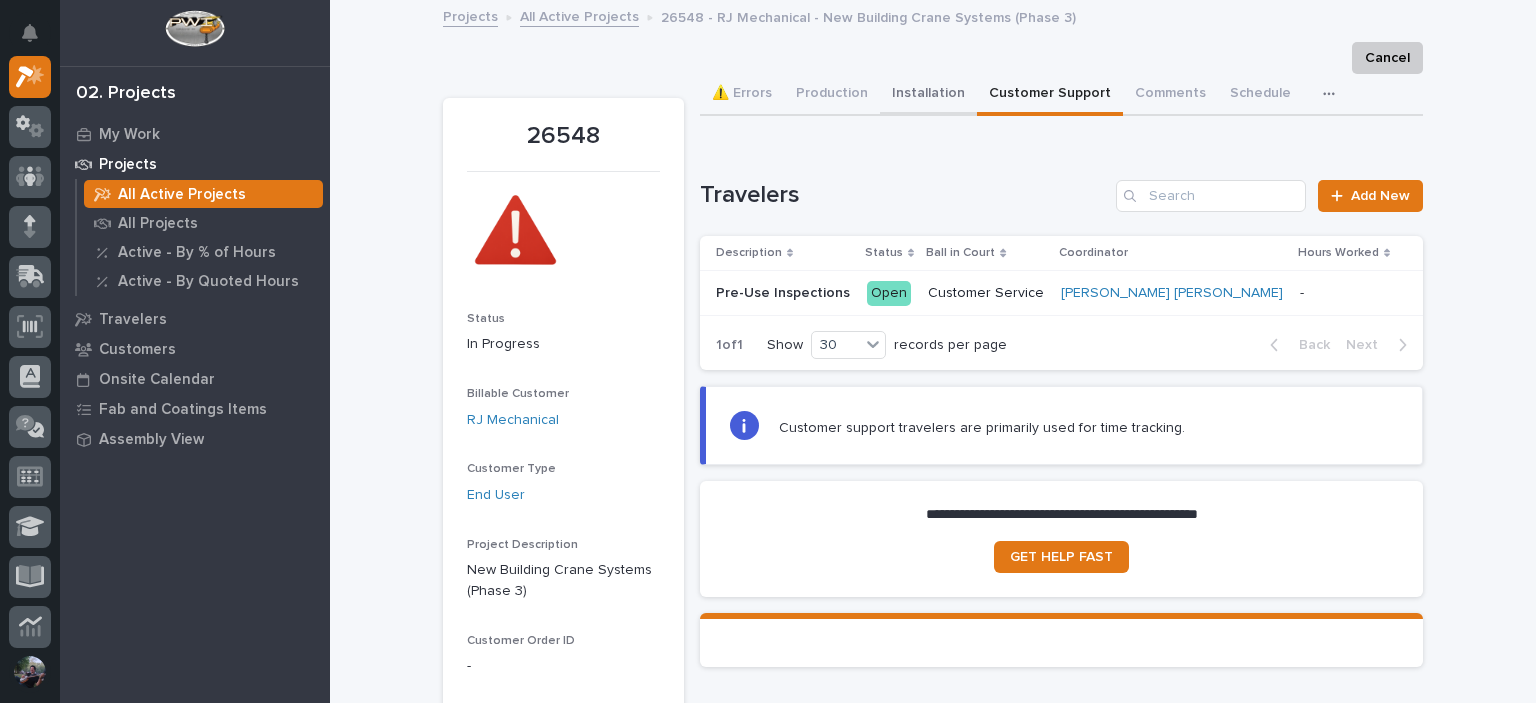 click on "Installation" at bounding box center [928, 95] 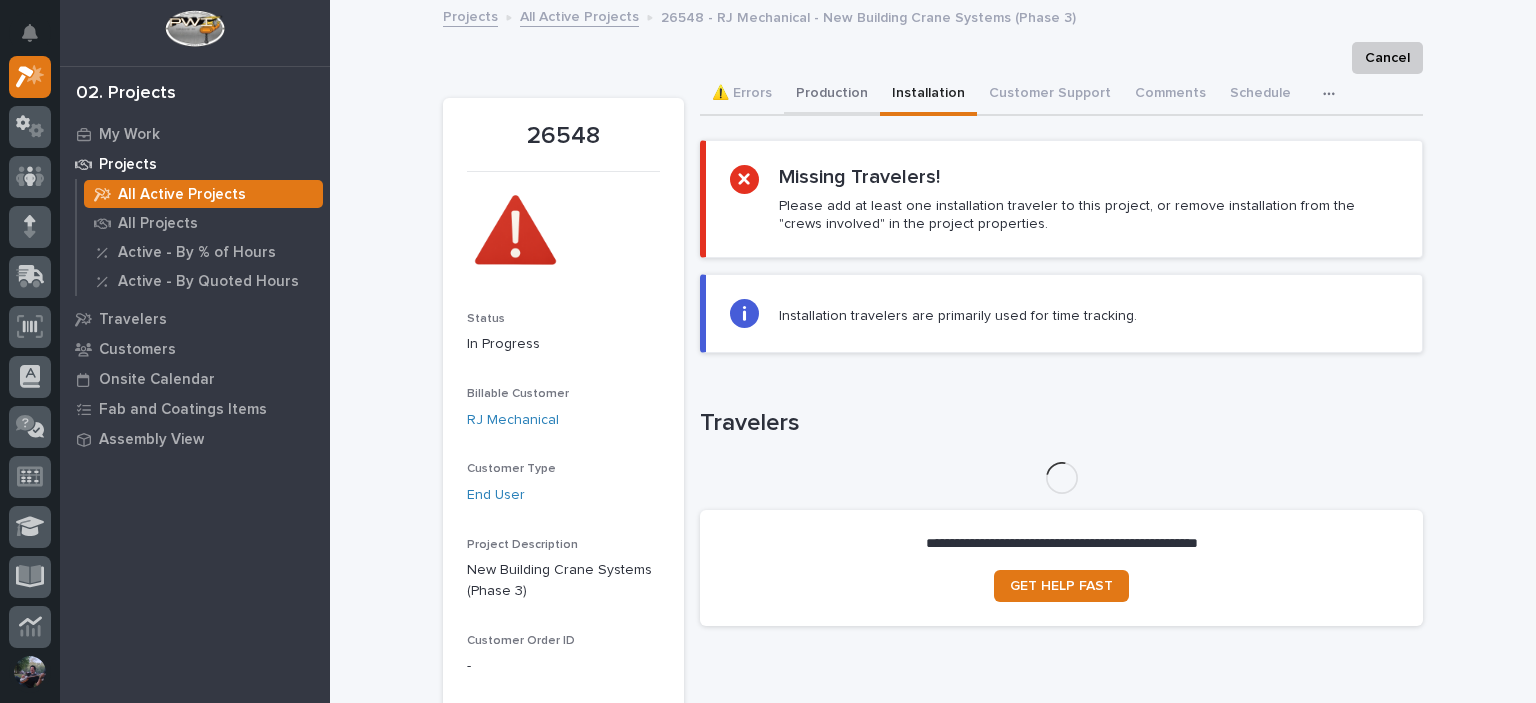 click on "Production" at bounding box center [832, 95] 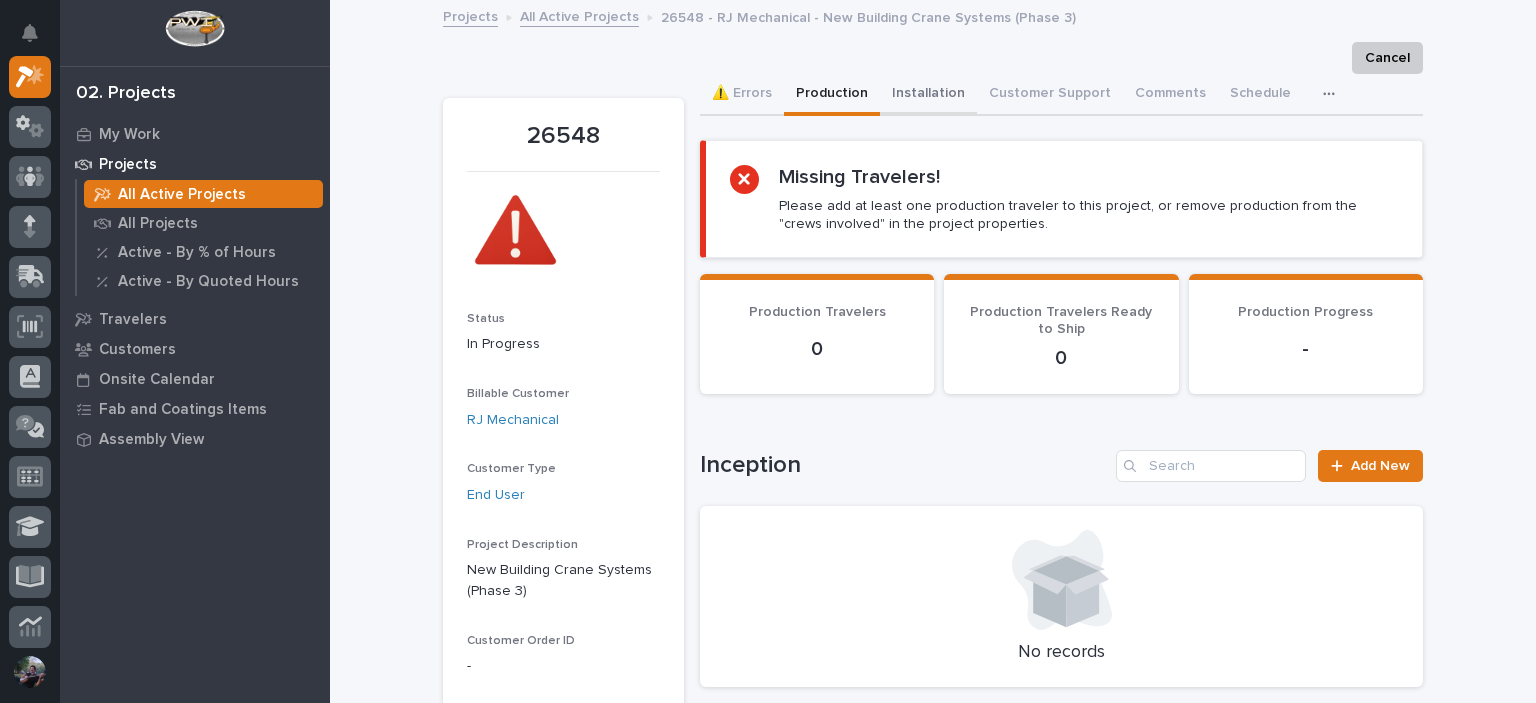click on "Installation" at bounding box center [928, 95] 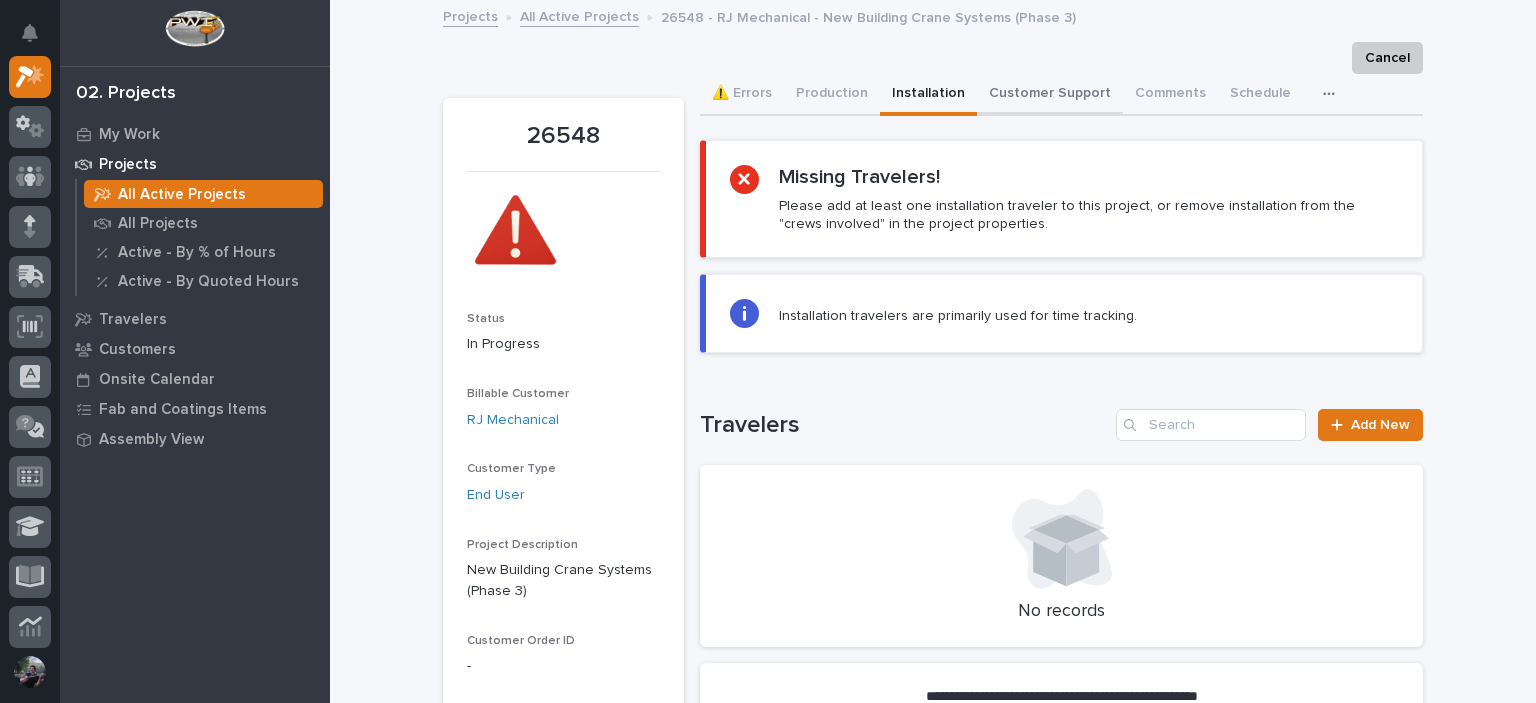 click on "Customer Support" at bounding box center [1050, 95] 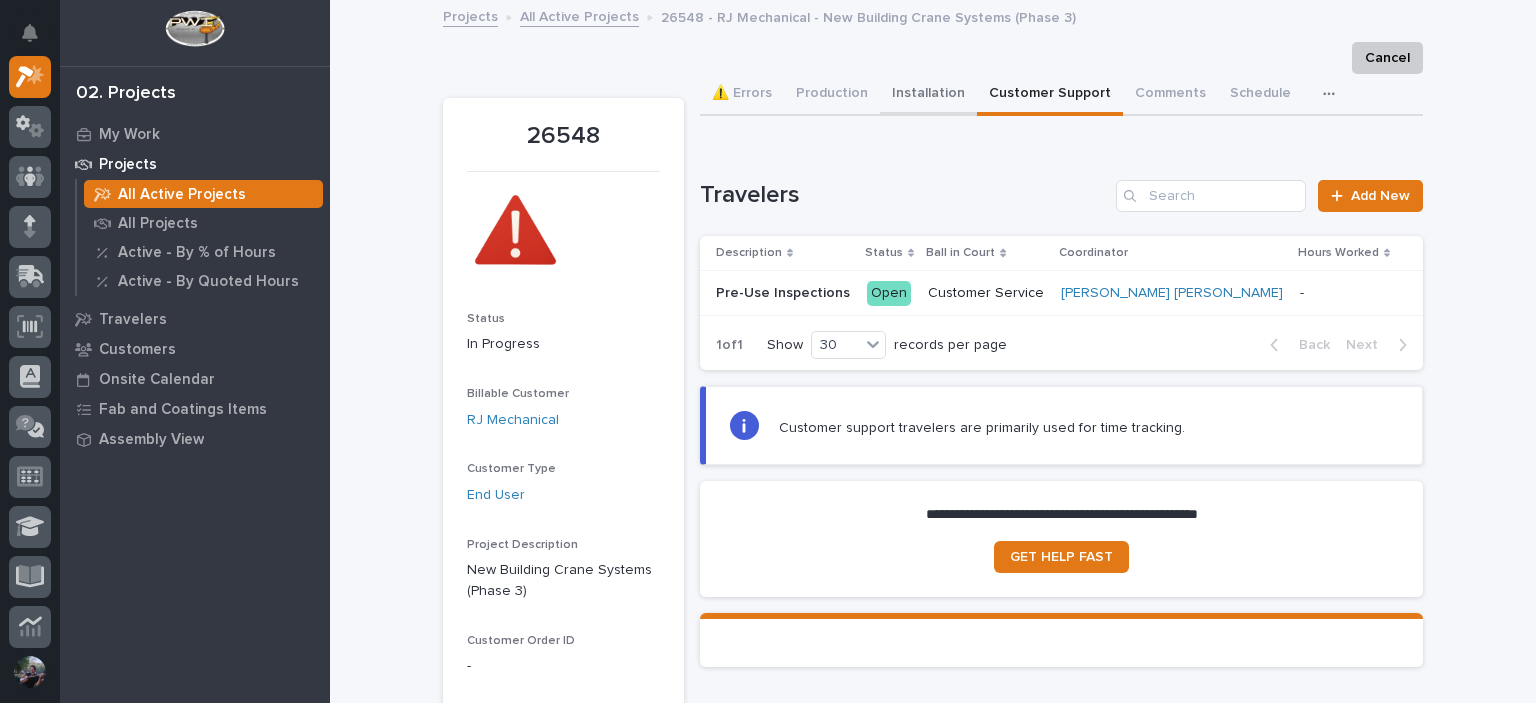 click on "Installation" at bounding box center (928, 95) 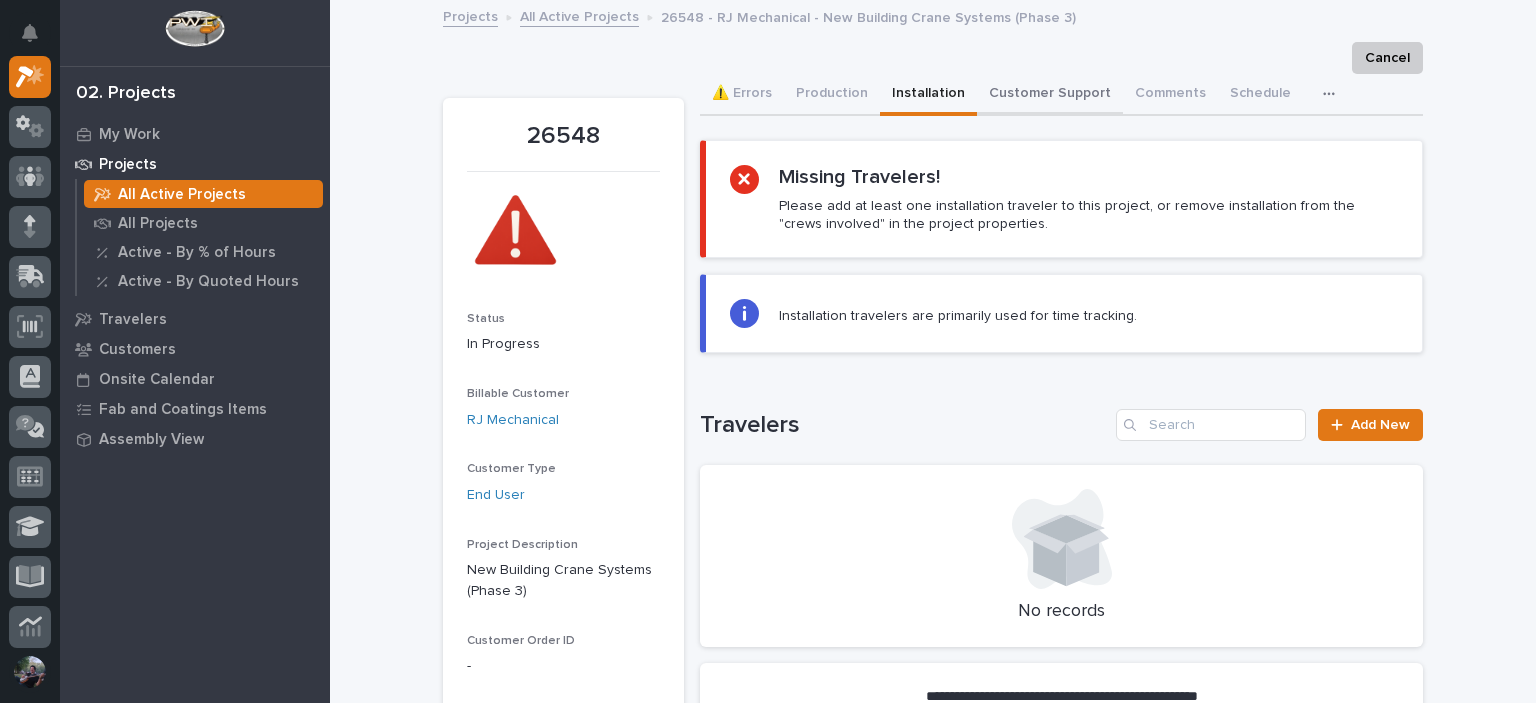 click on "Customer Support" at bounding box center (1050, 95) 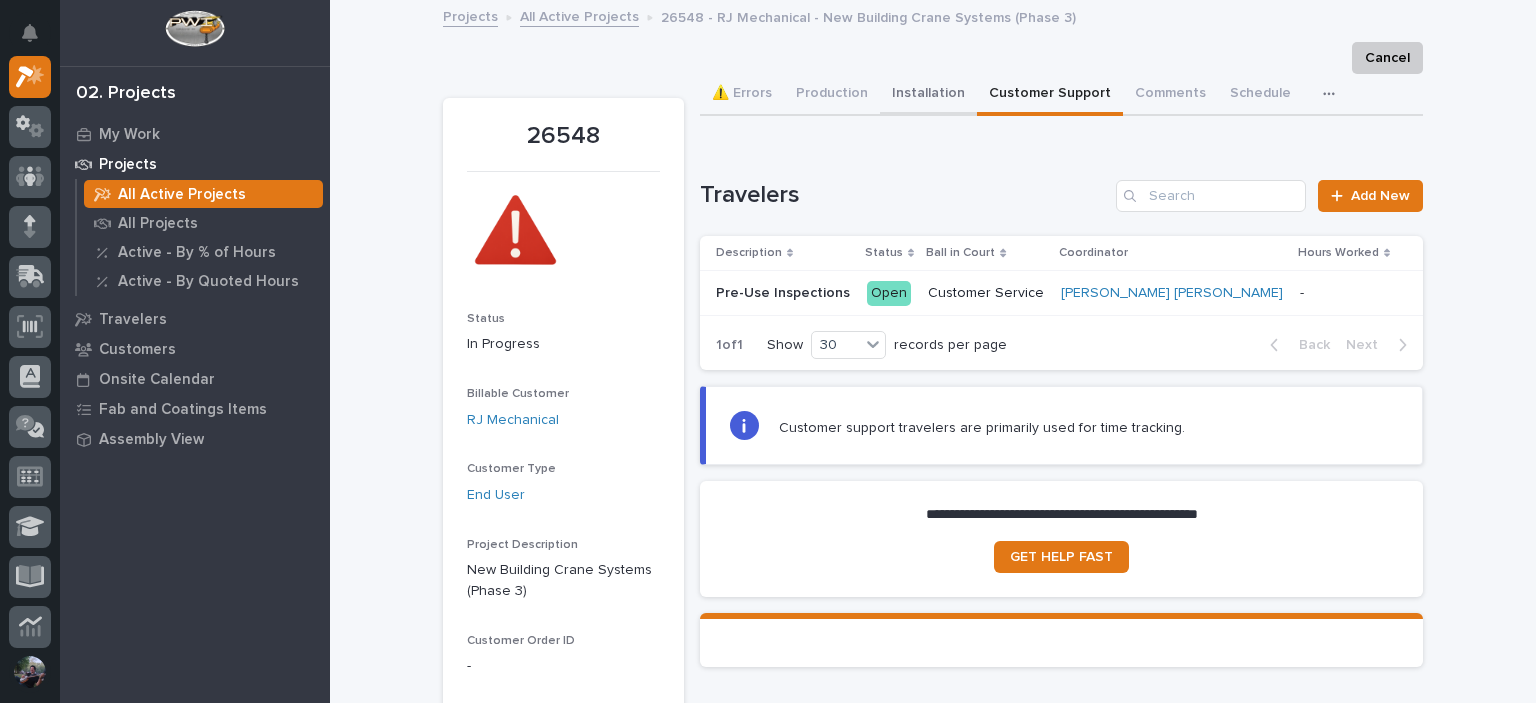 click on "Installation" at bounding box center (928, 95) 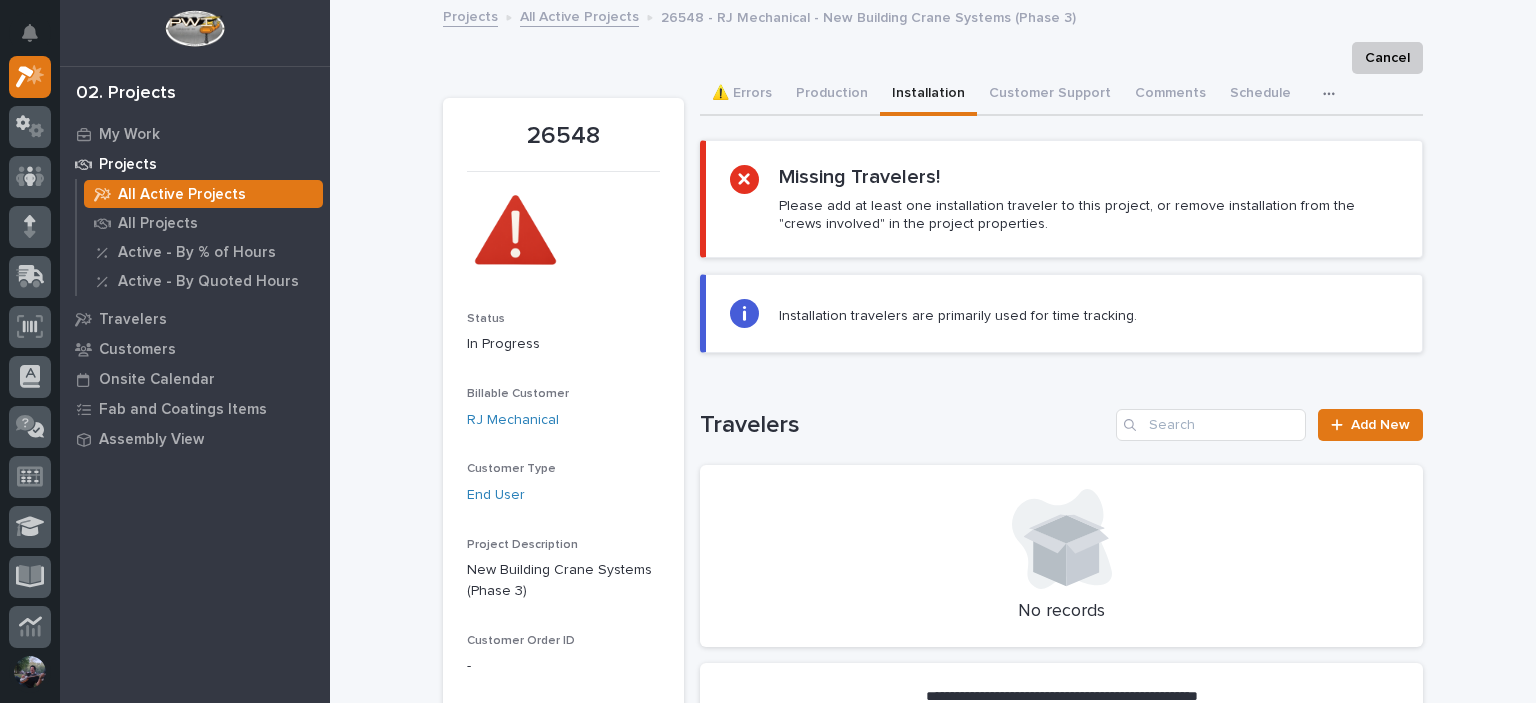 click on "Cancel" at bounding box center [933, 58] 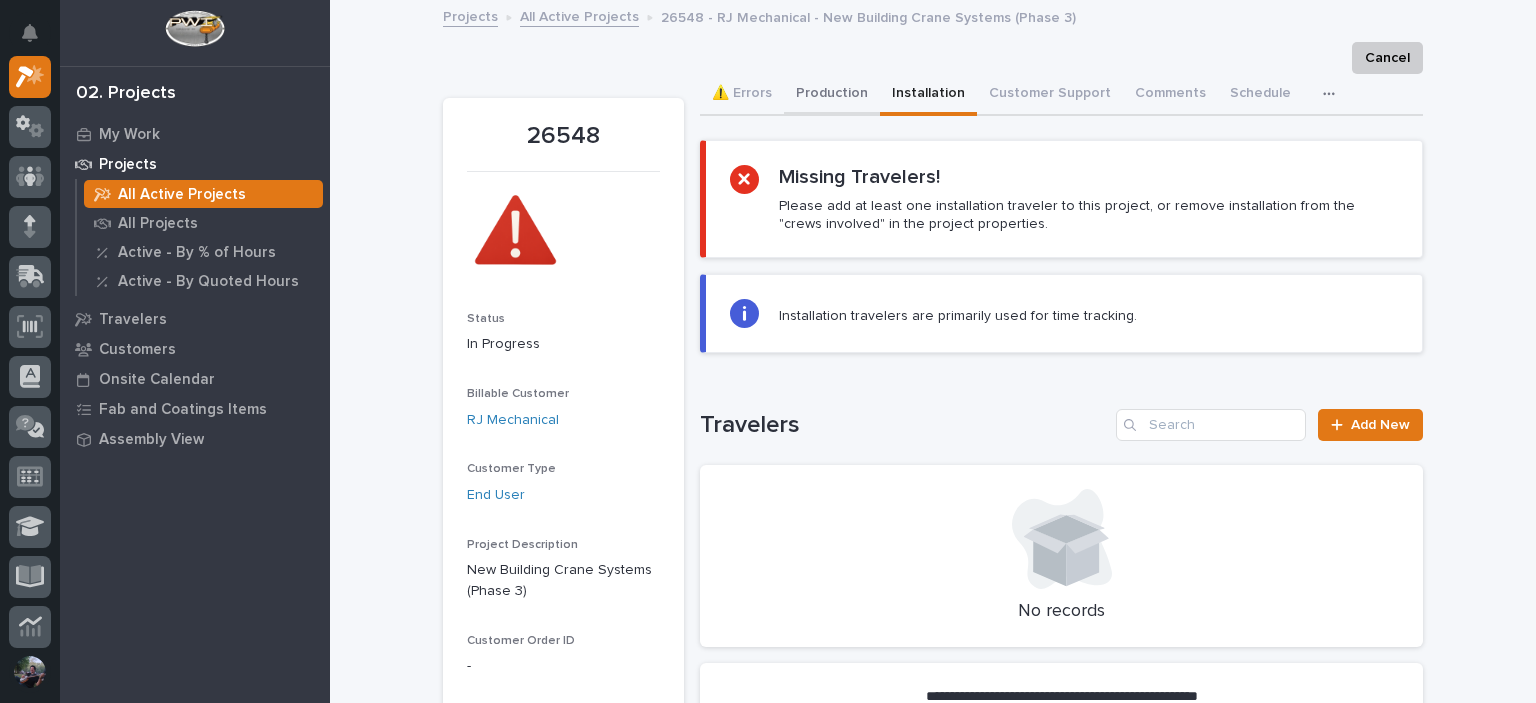 click on "Production" at bounding box center [832, 95] 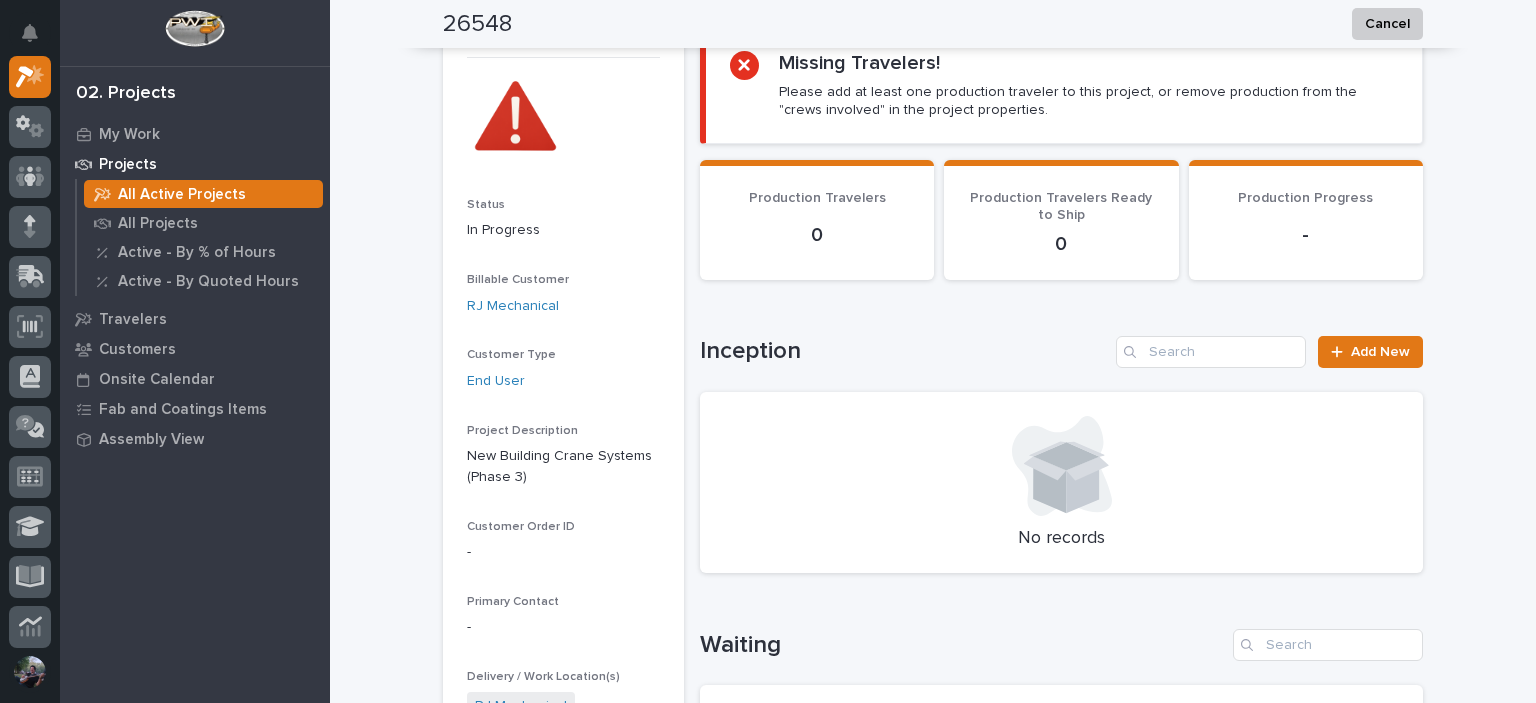 scroll, scrollTop: 0, scrollLeft: 0, axis: both 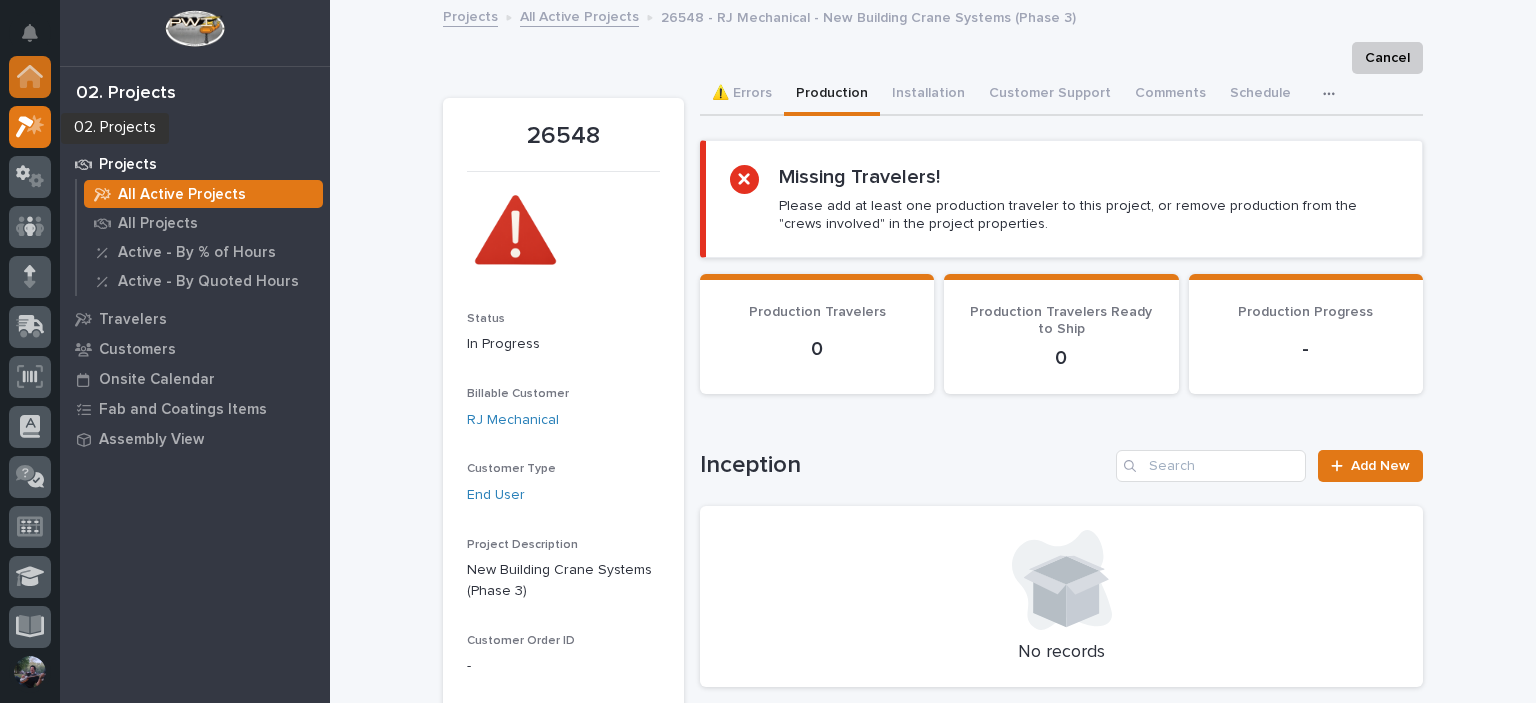 click 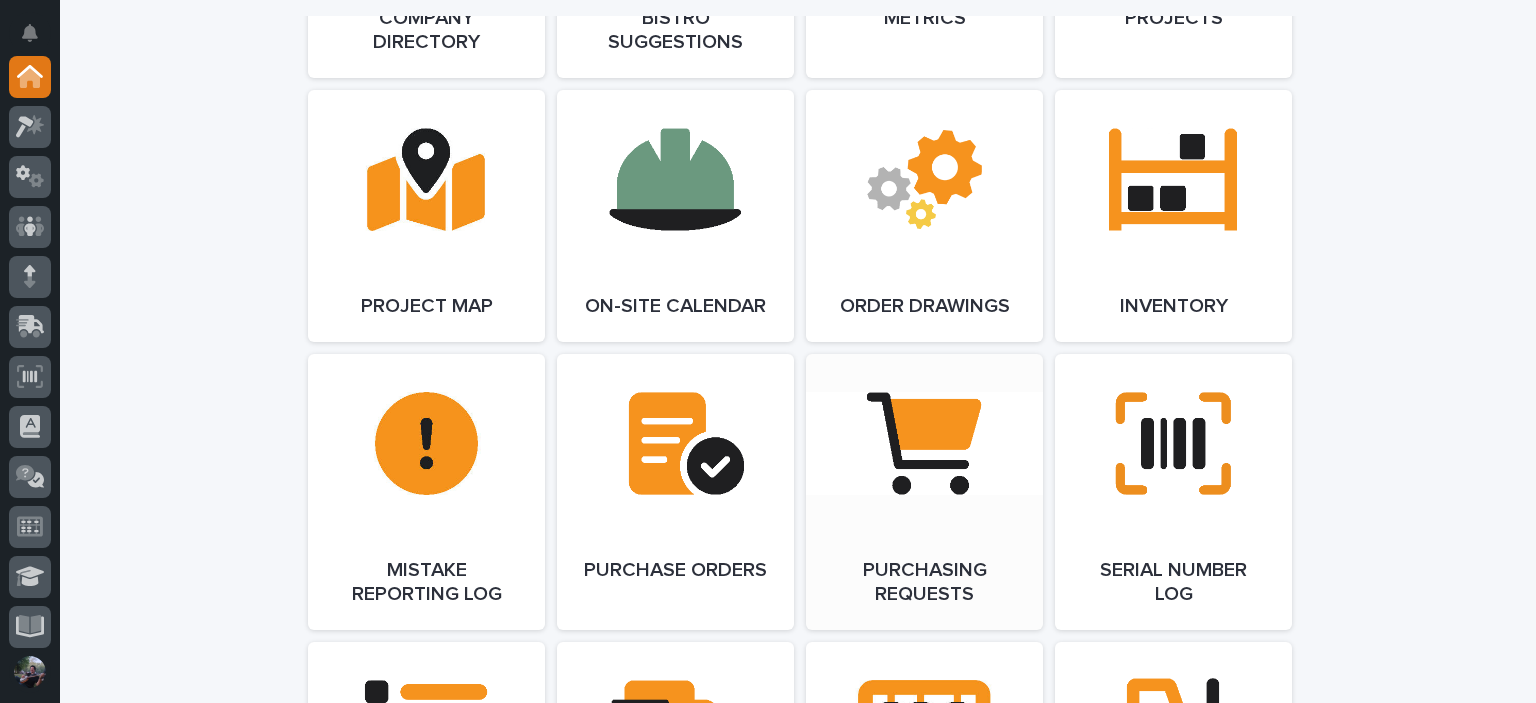 scroll, scrollTop: 1600, scrollLeft: 0, axis: vertical 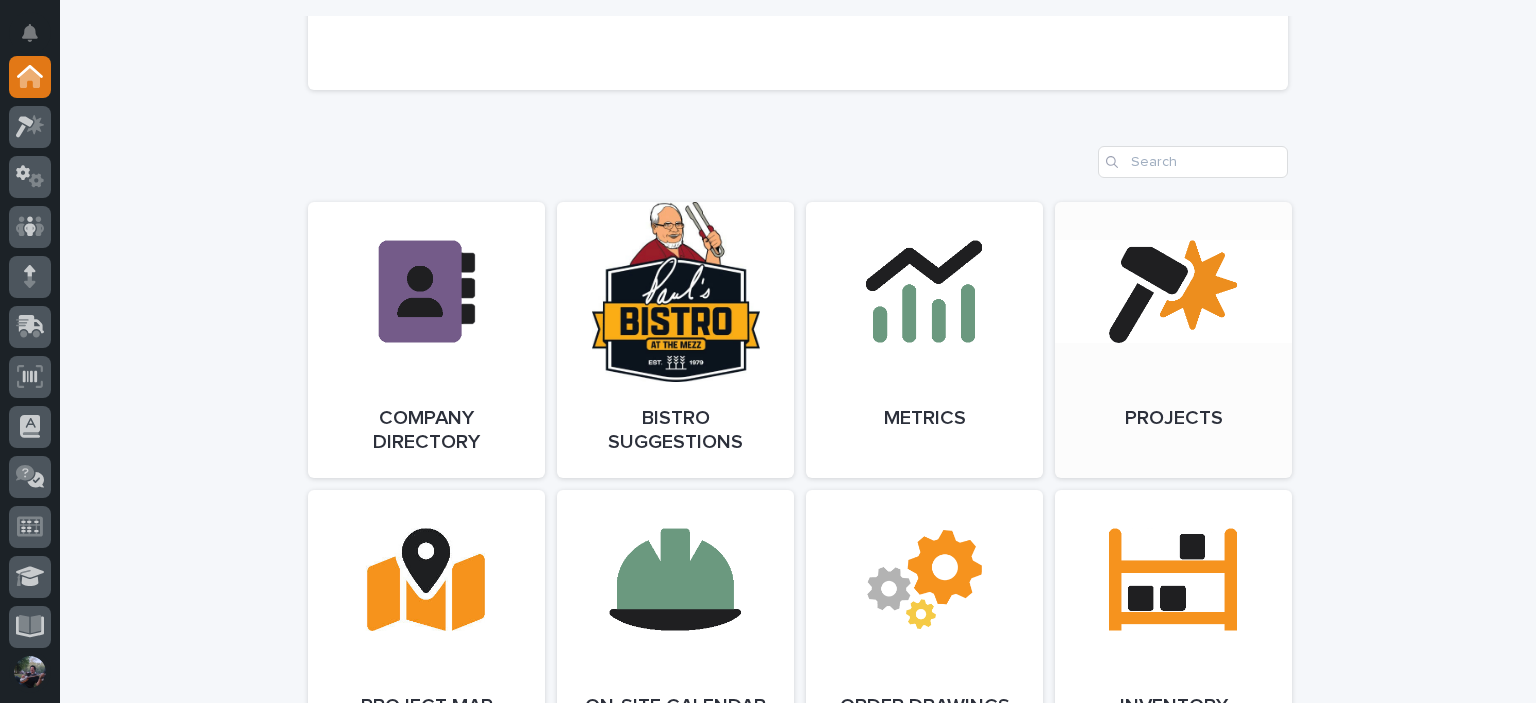 click on "Open Link" at bounding box center [1173, 340] 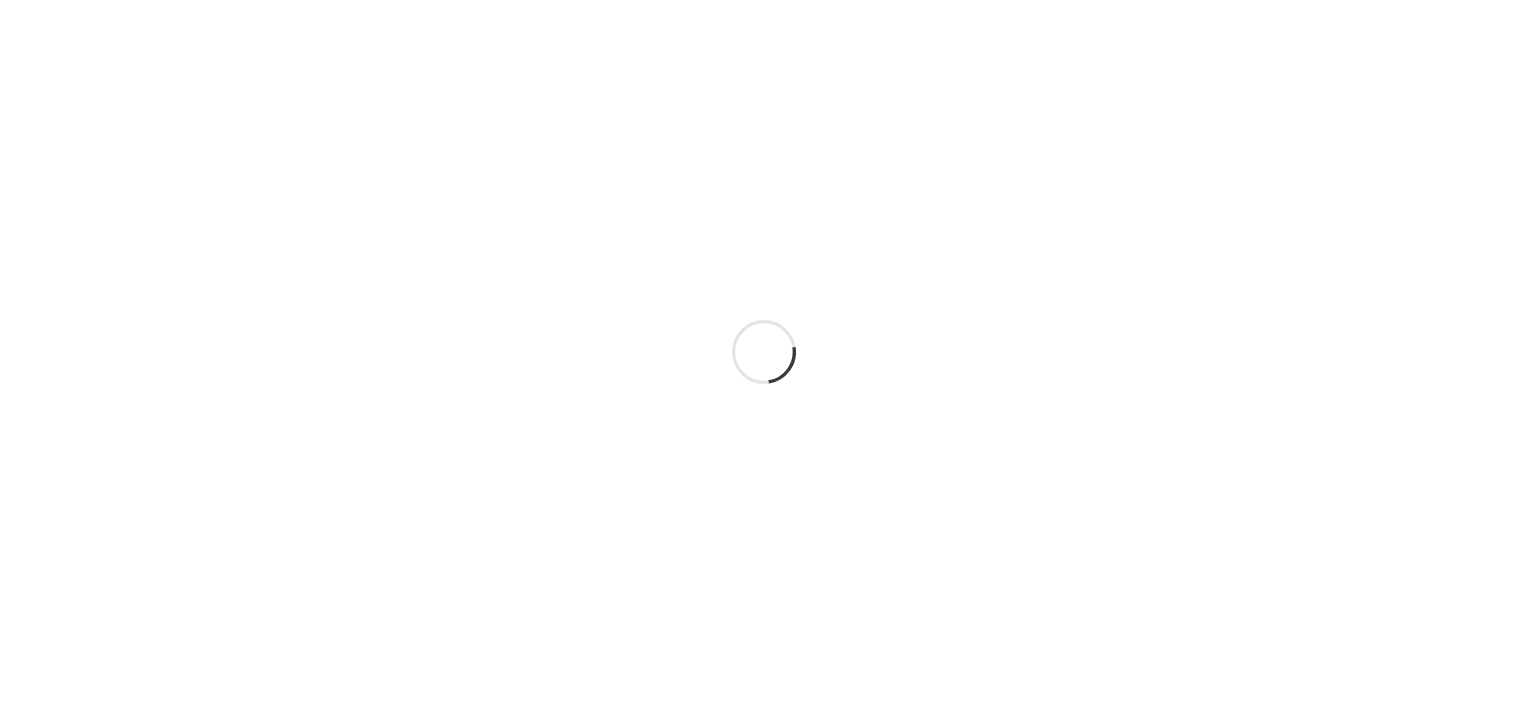 scroll, scrollTop: 0, scrollLeft: 0, axis: both 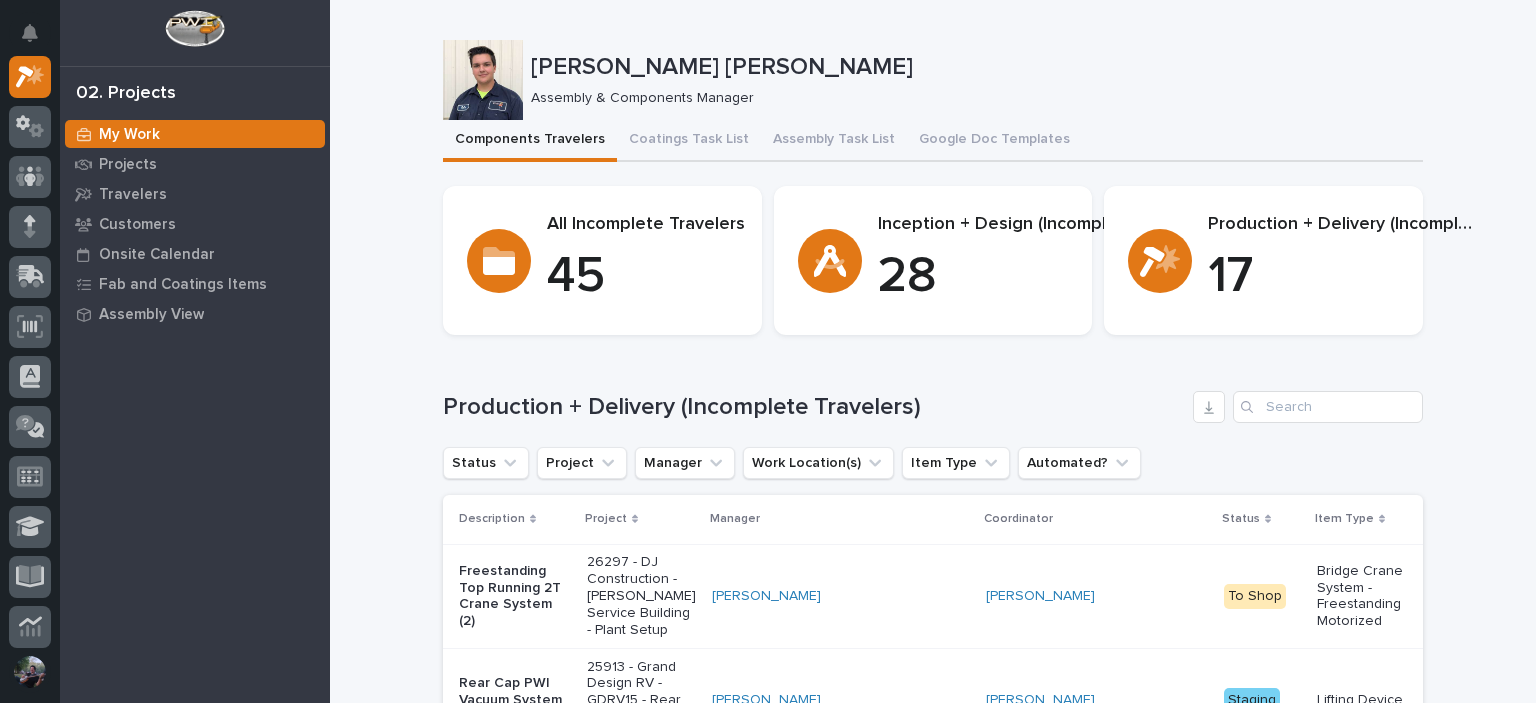 click on "Assembly & Components Manager" at bounding box center [969, 98] 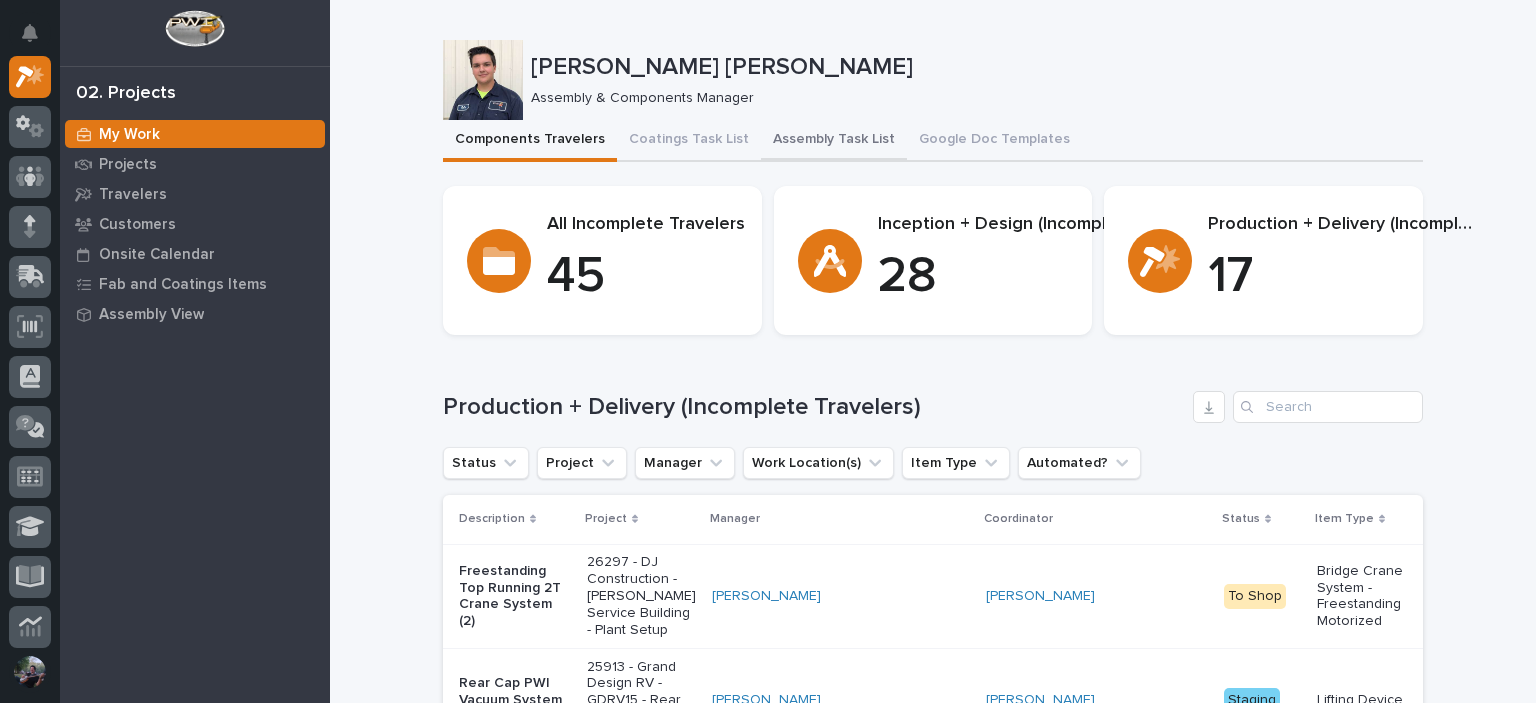 click on "Assembly Task List" at bounding box center [834, 141] 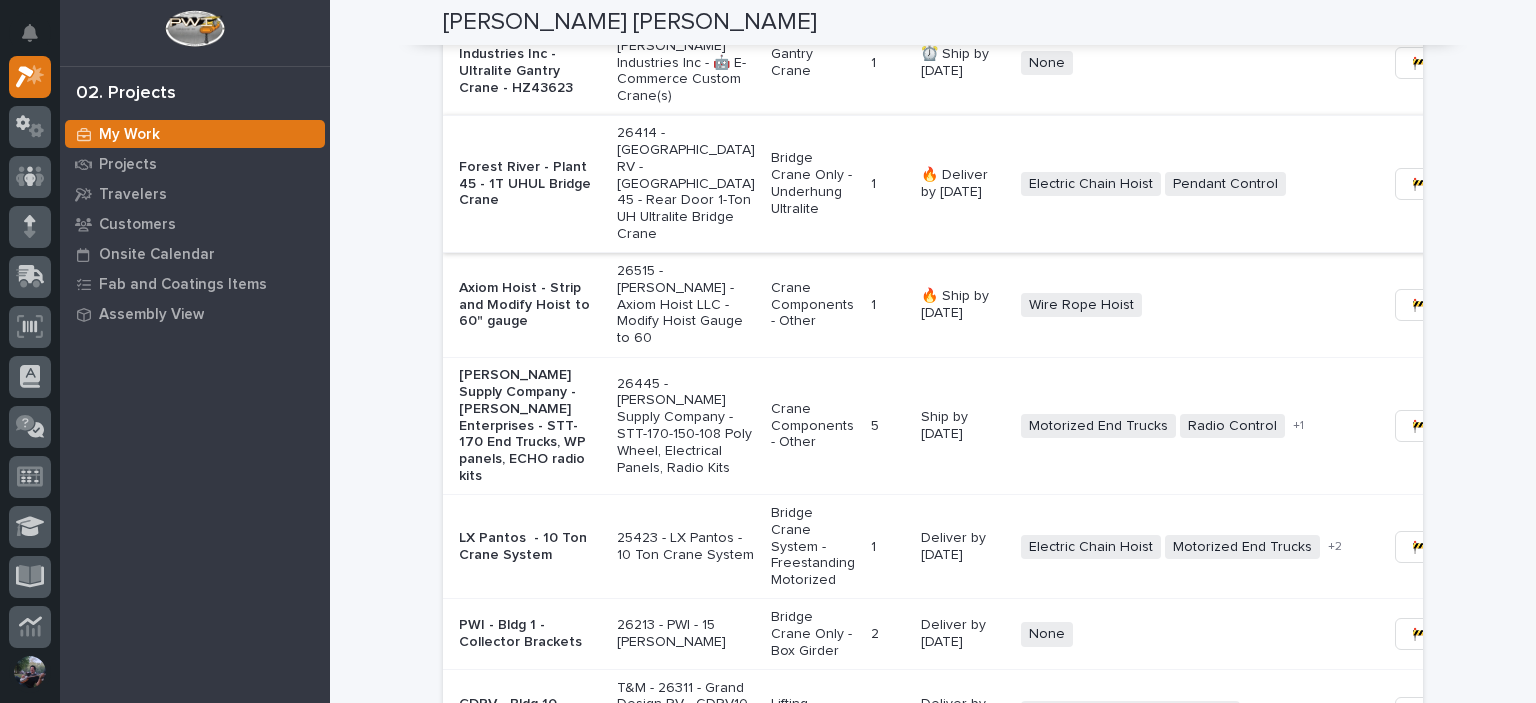 scroll, scrollTop: 1400, scrollLeft: 0, axis: vertical 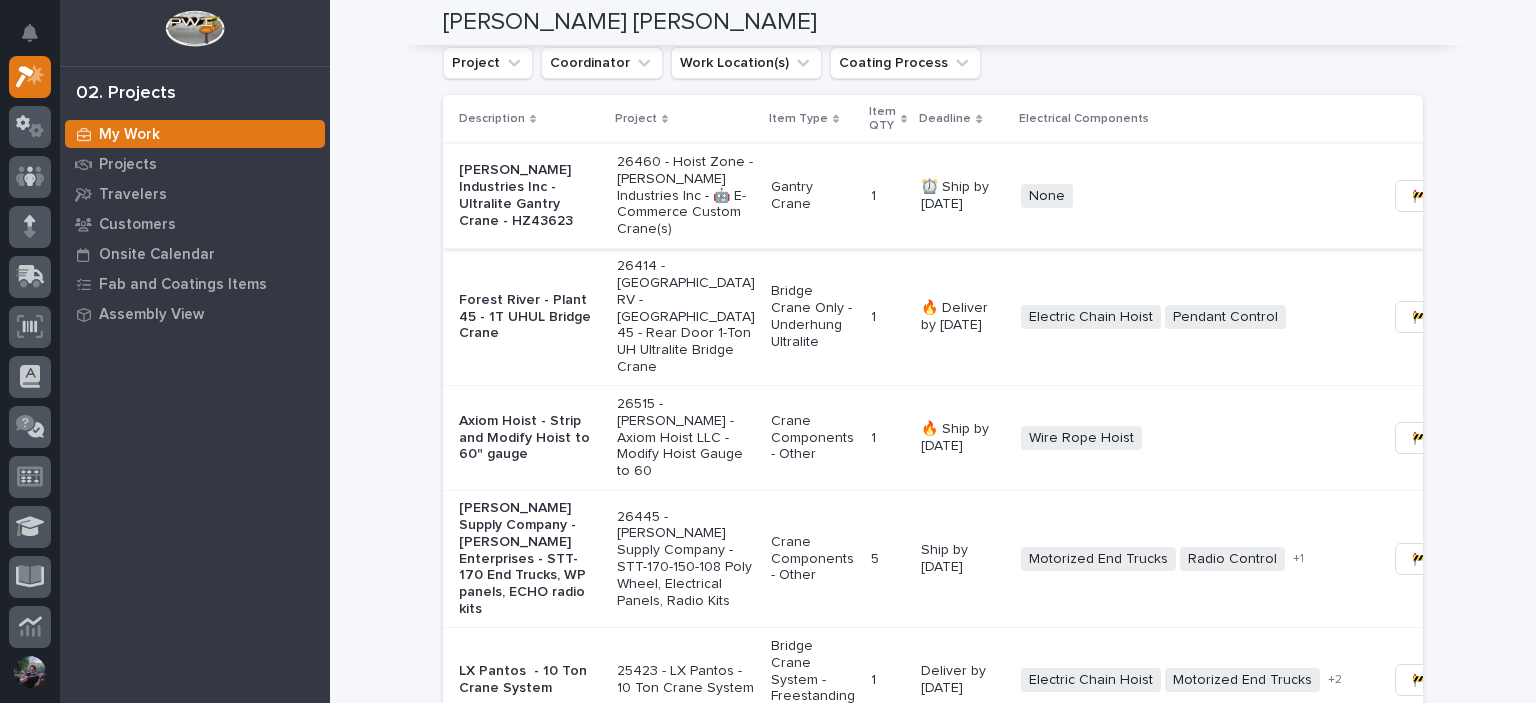 click on "🚧 Staging →" at bounding box center (1453, 196) 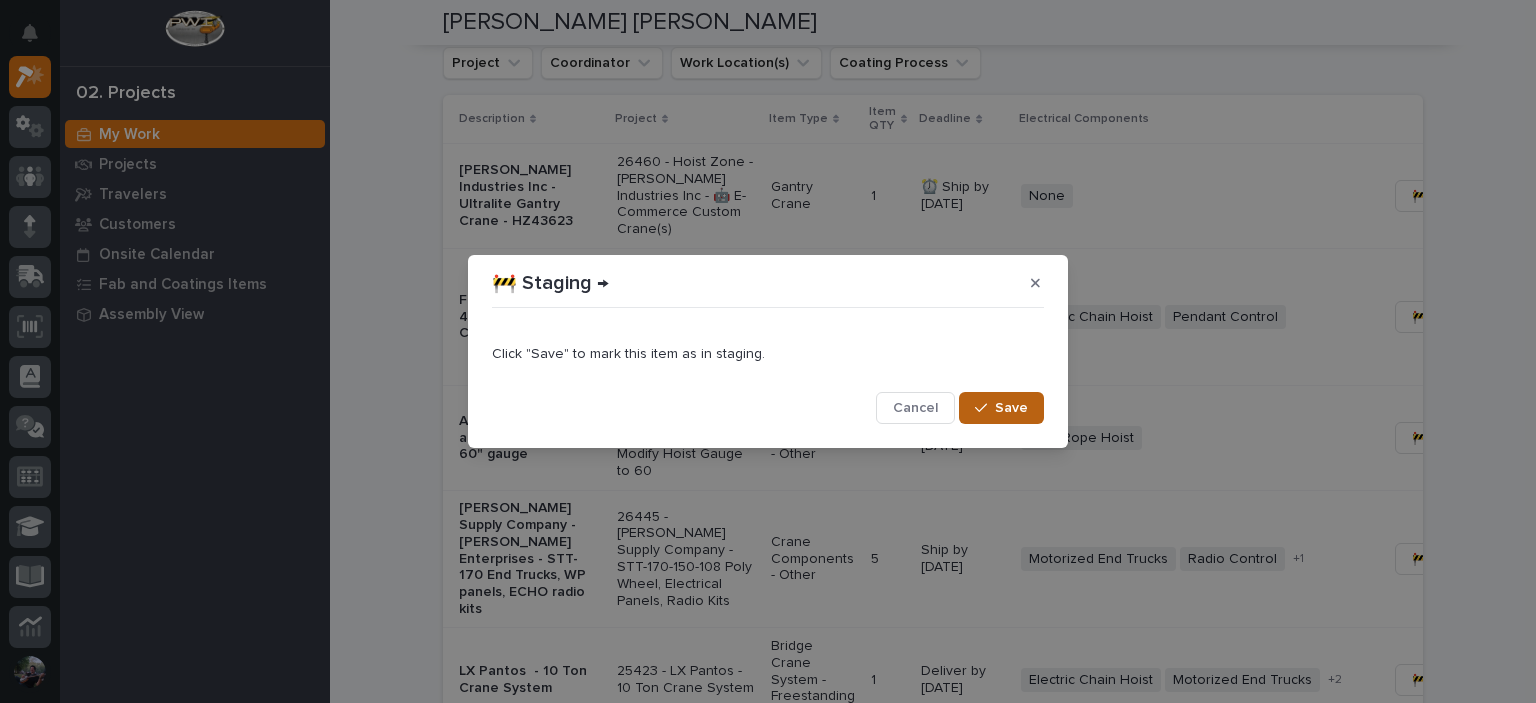 click on "Save" at bounding box center [1001, 408] 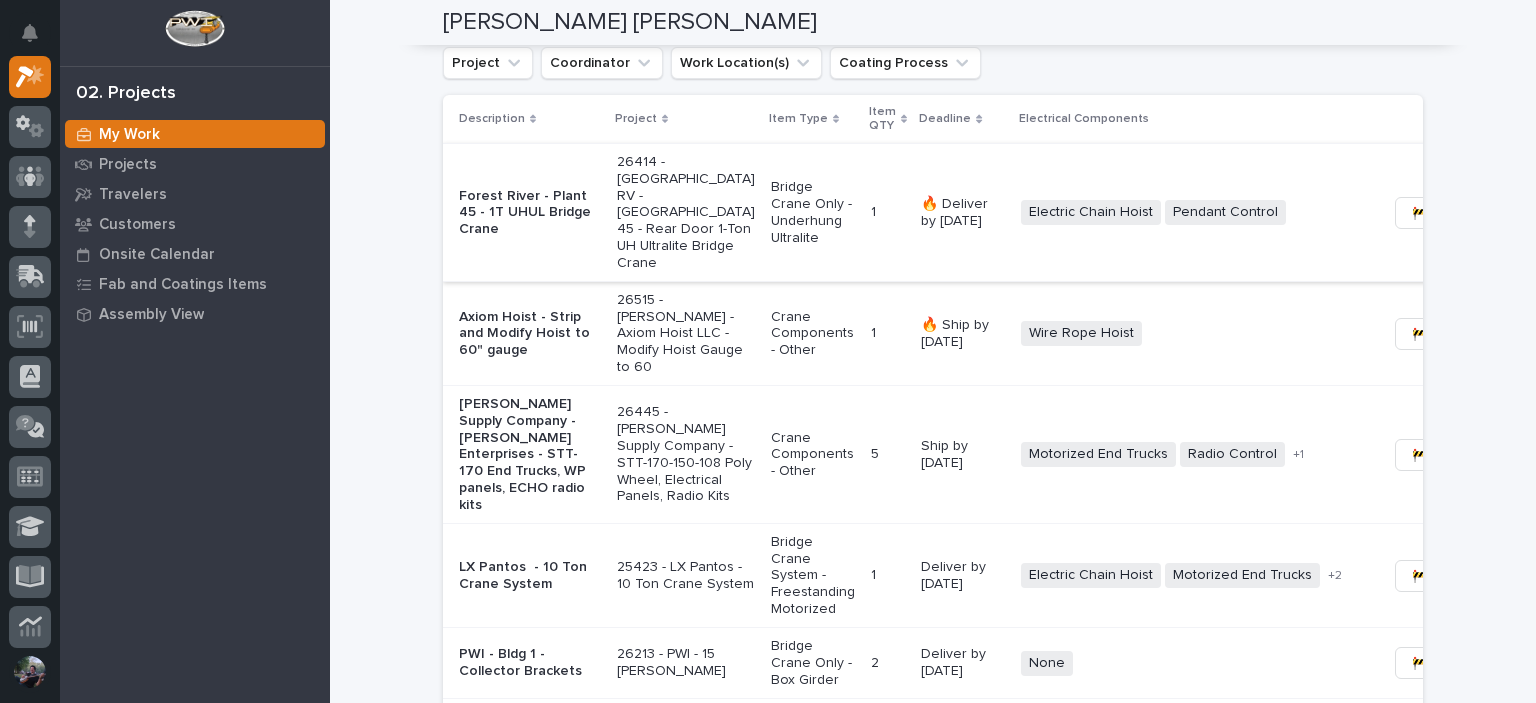click on "🚧 Staging →" at bounding box center [1453, 213] 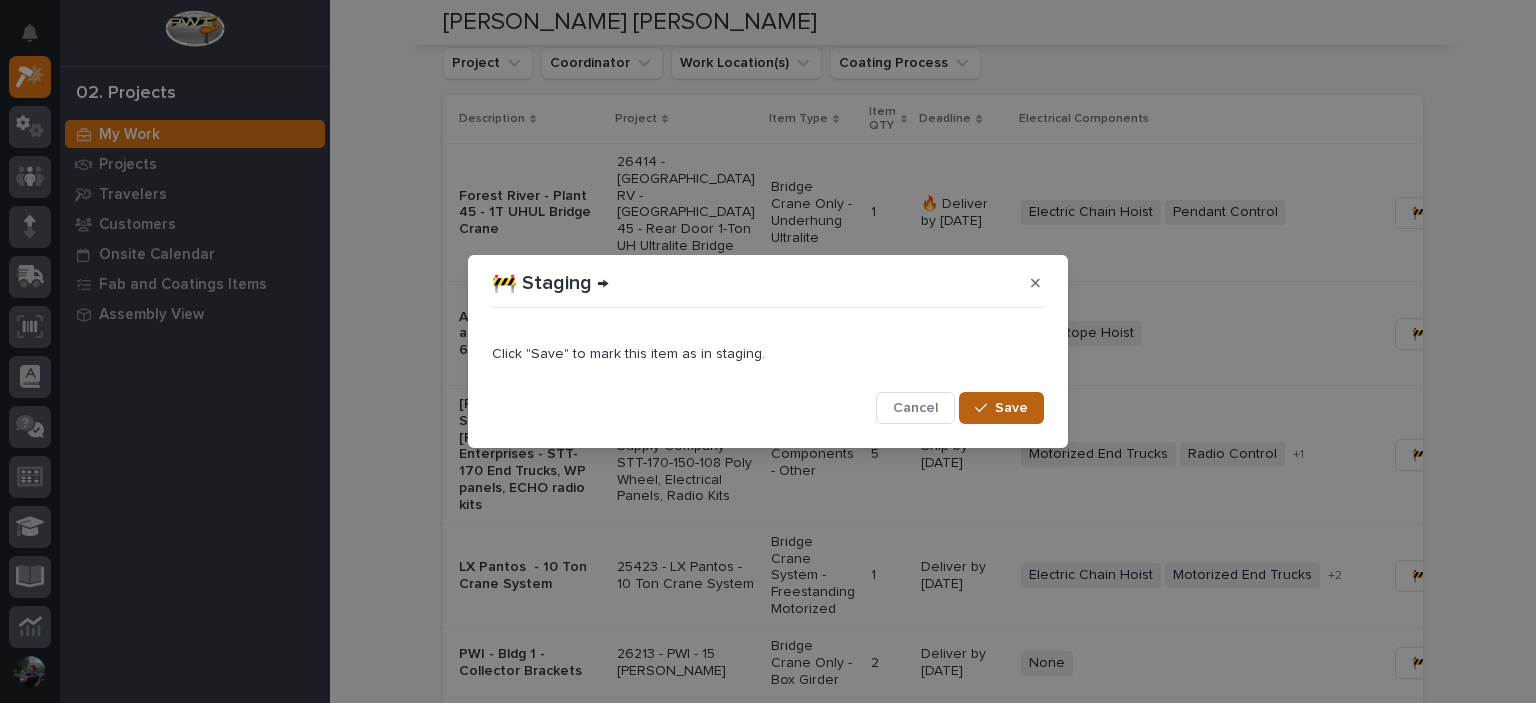 click on "Save" at bounding box center (1001, 408) 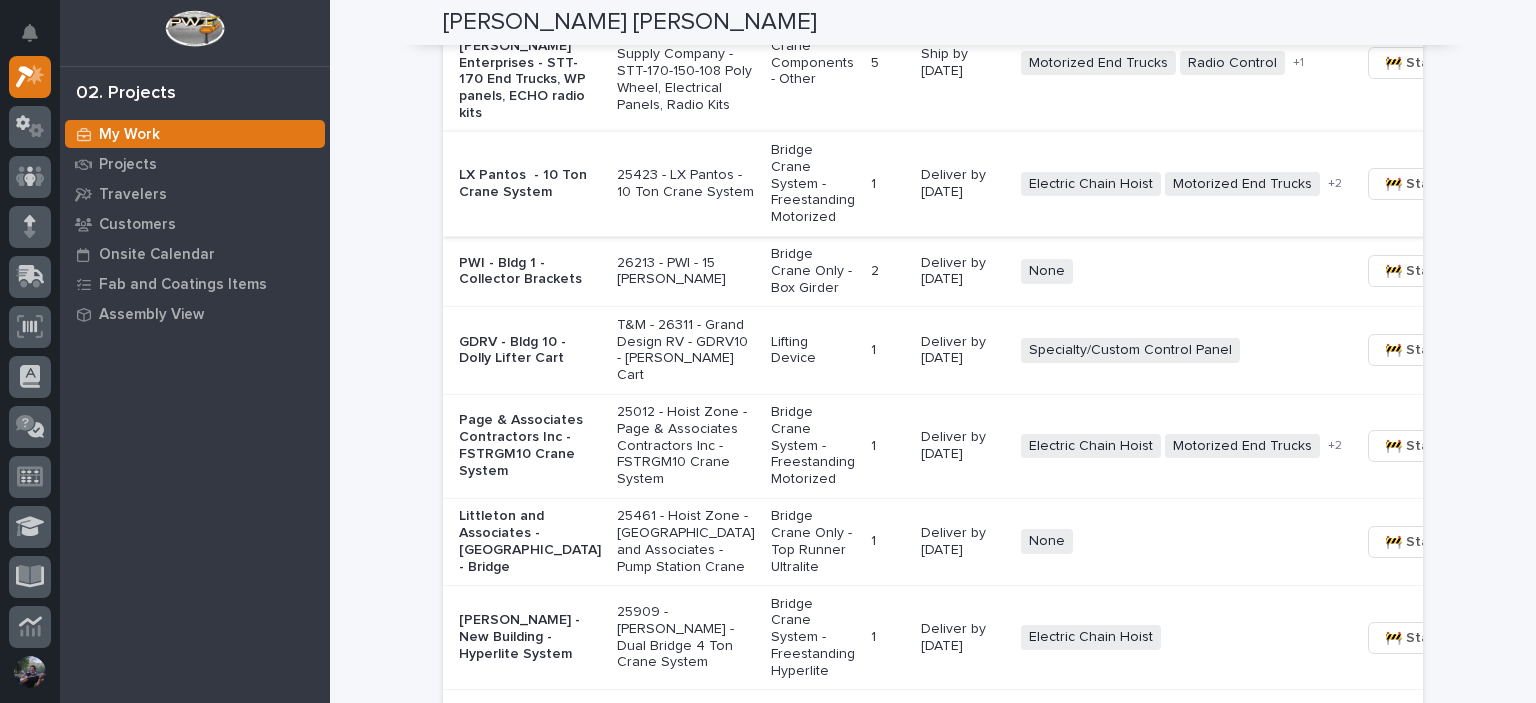 scroll, scrollTop: 1666, scrollLeft: 0, axis: vertical 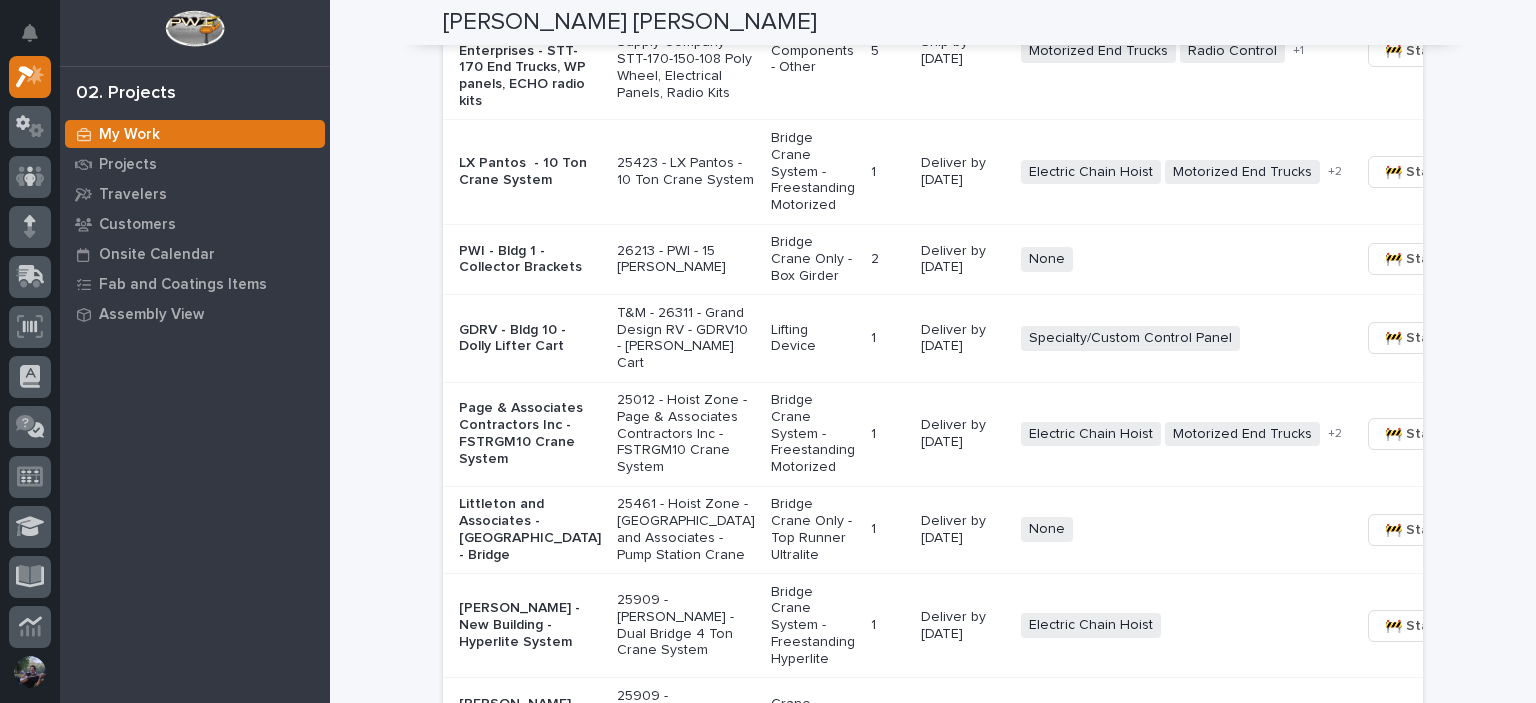 click on "None + 0" at bounding box center (1182, 259) 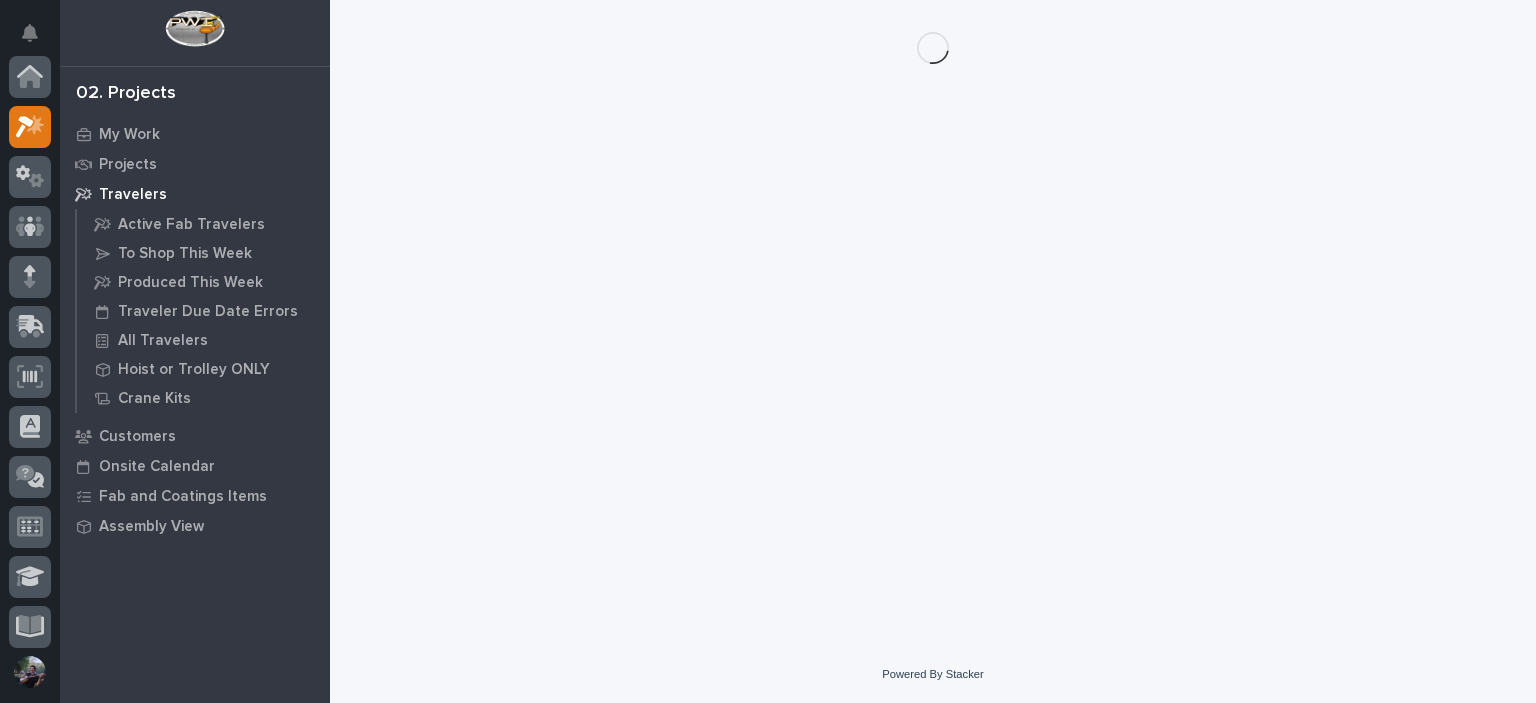 scroll, scrollTop: 0, scrollLeft: 0, axis: both 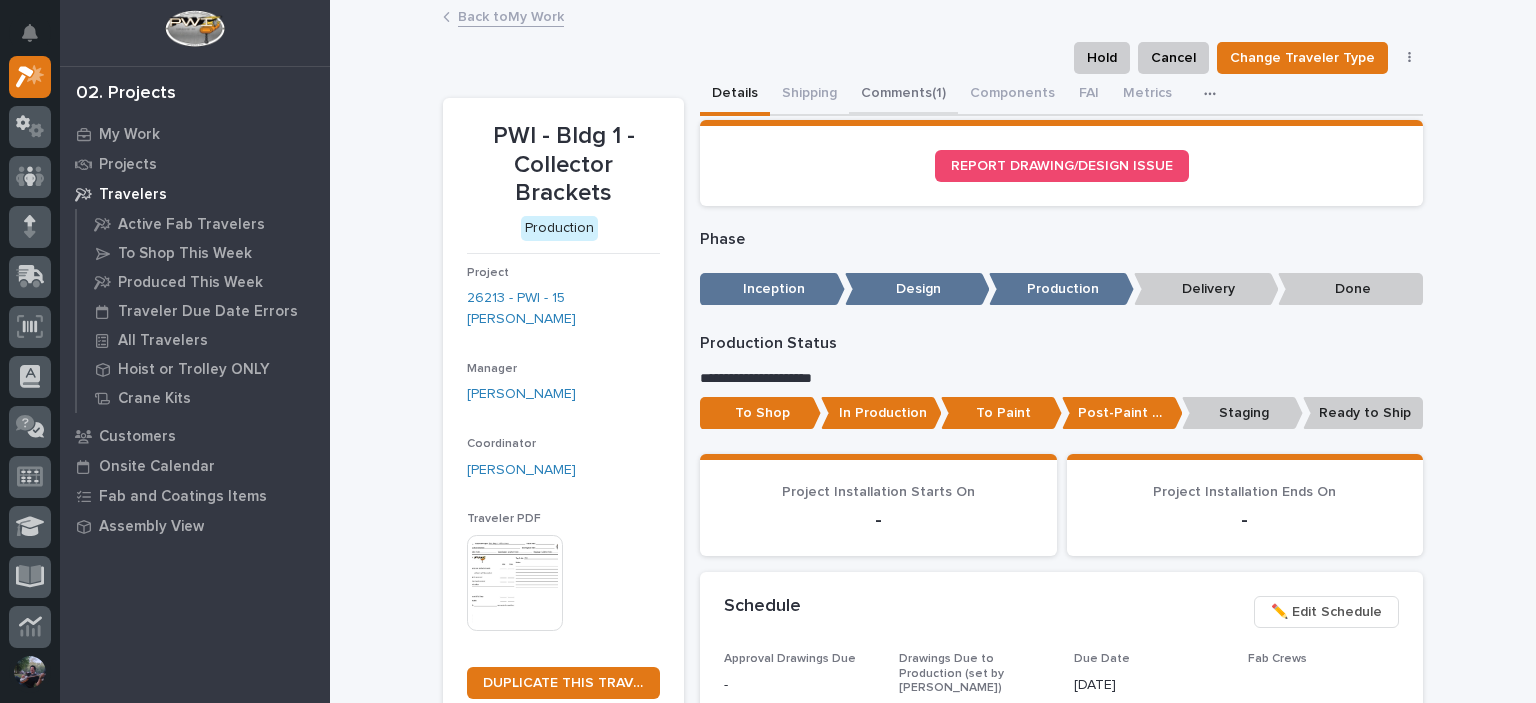 click on "Comments  (1)" at bounding box center (903, 95) 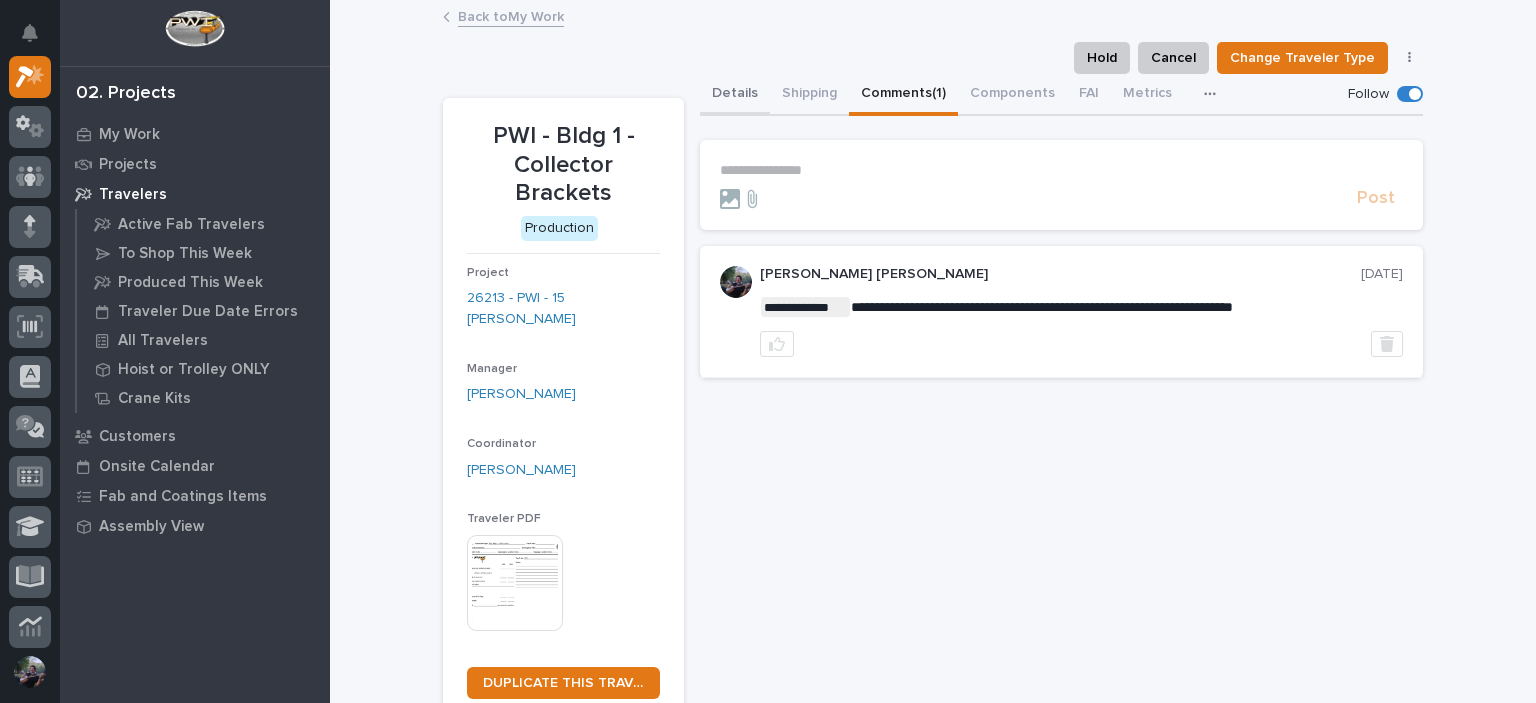 click on "Details" at bounding box center [735, 95] 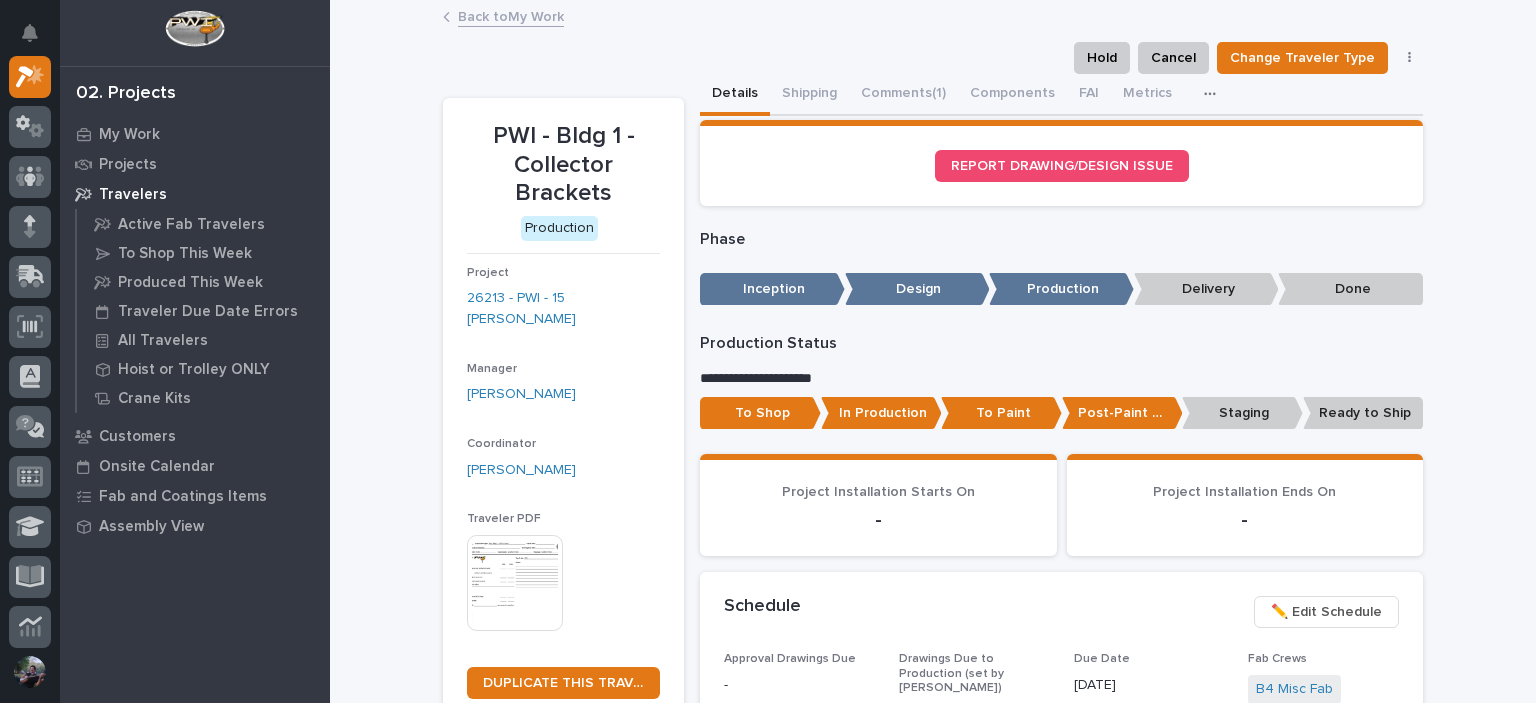 click on "Ready to Ship" at bounding box center [1363, 413] 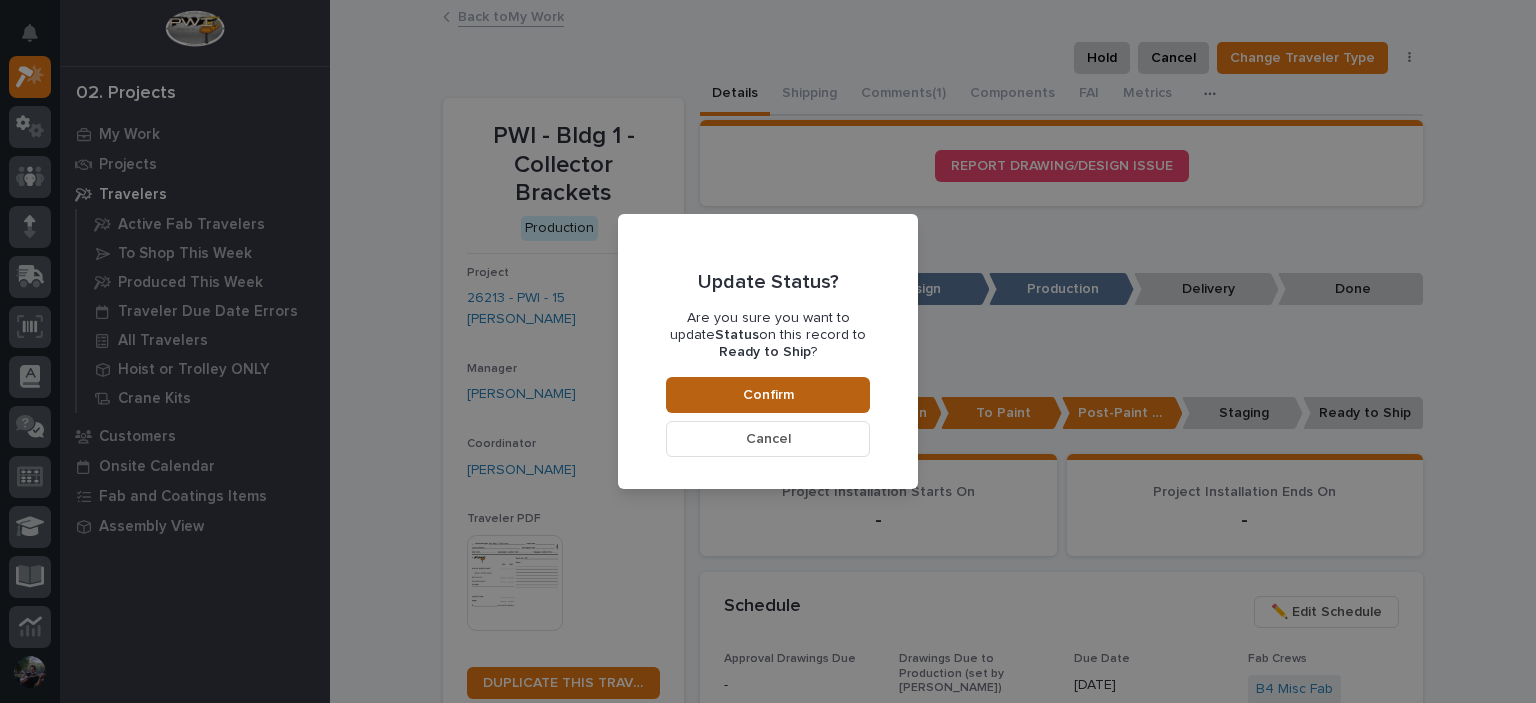 click on "Confirm" at bounding box center (768, 395) 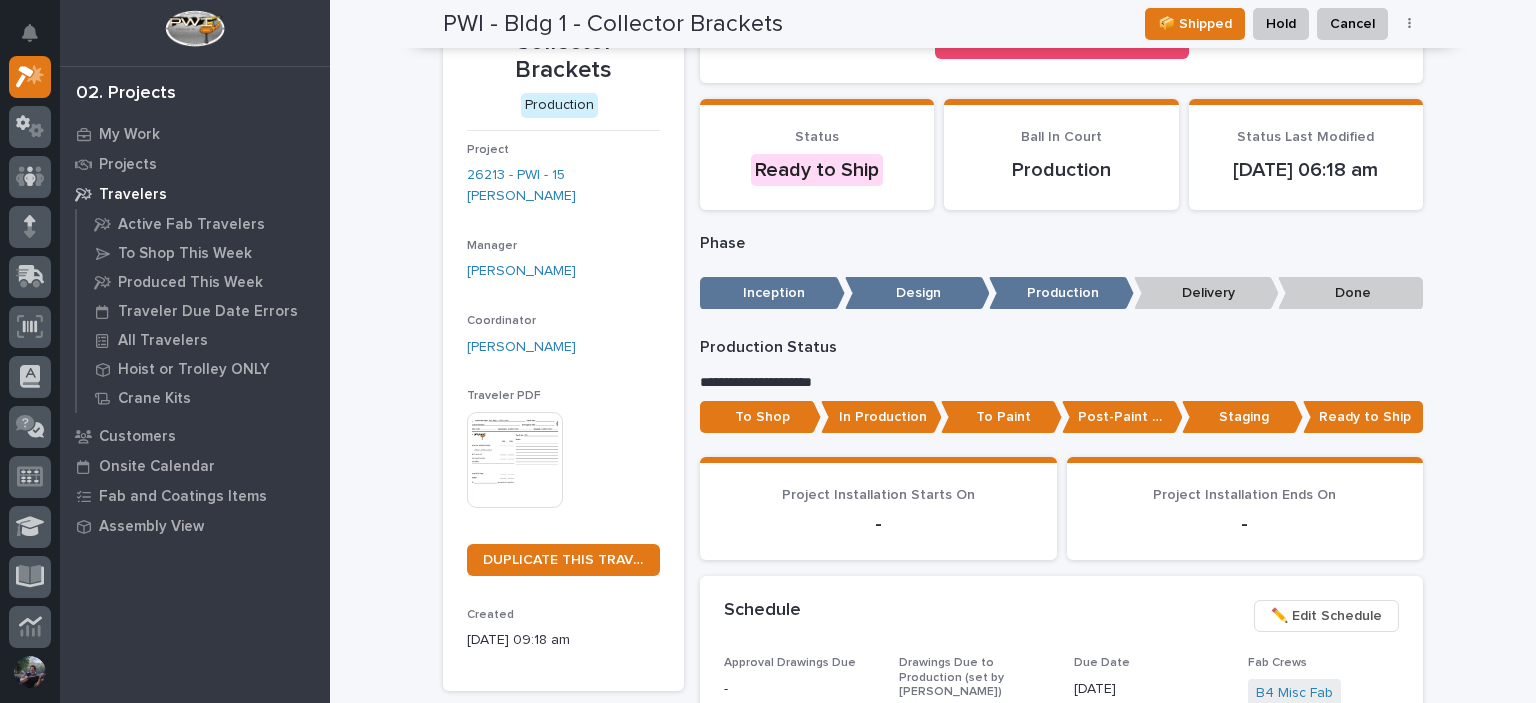 scroll, scrollTop: 0, scrollLeft: 0, axis: both 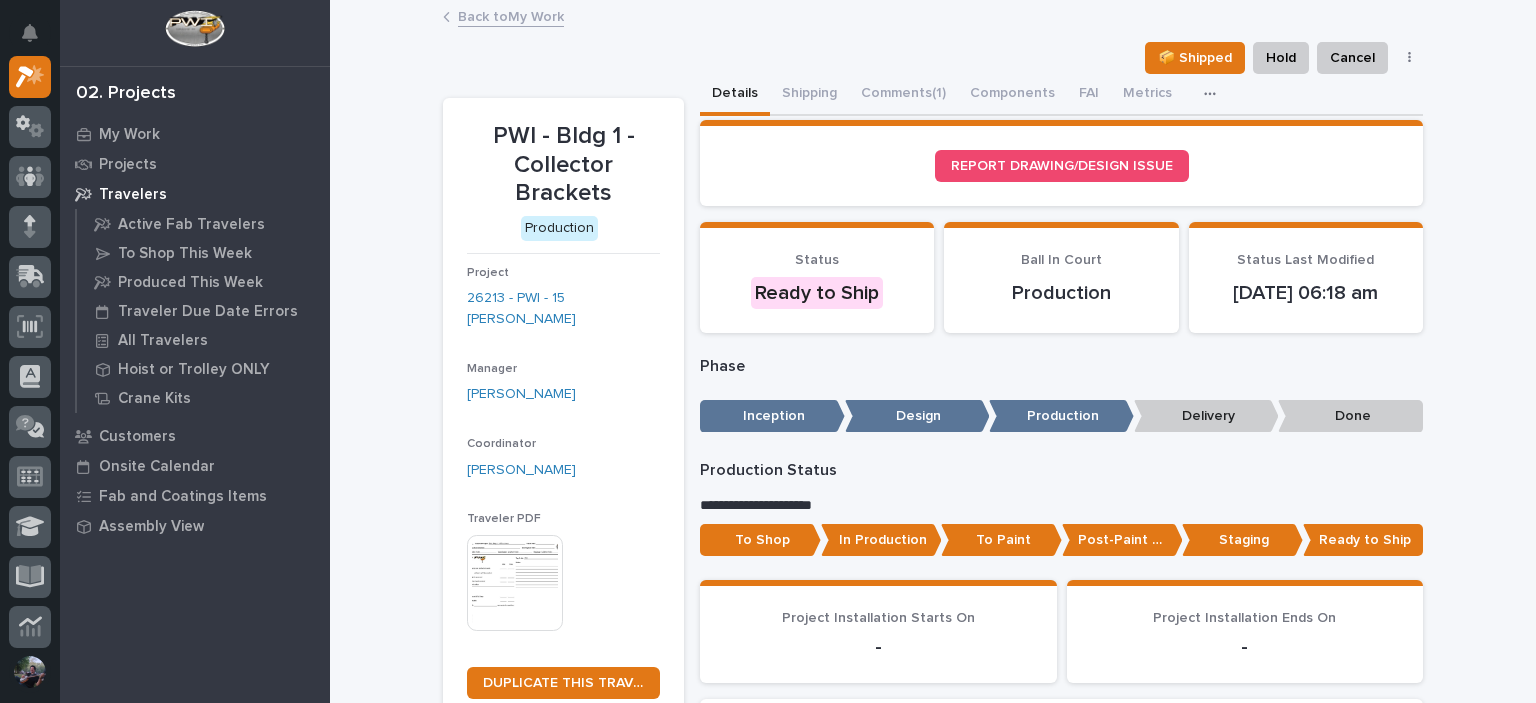 click on "Back to  My Work" at bounding box center (933, 18) 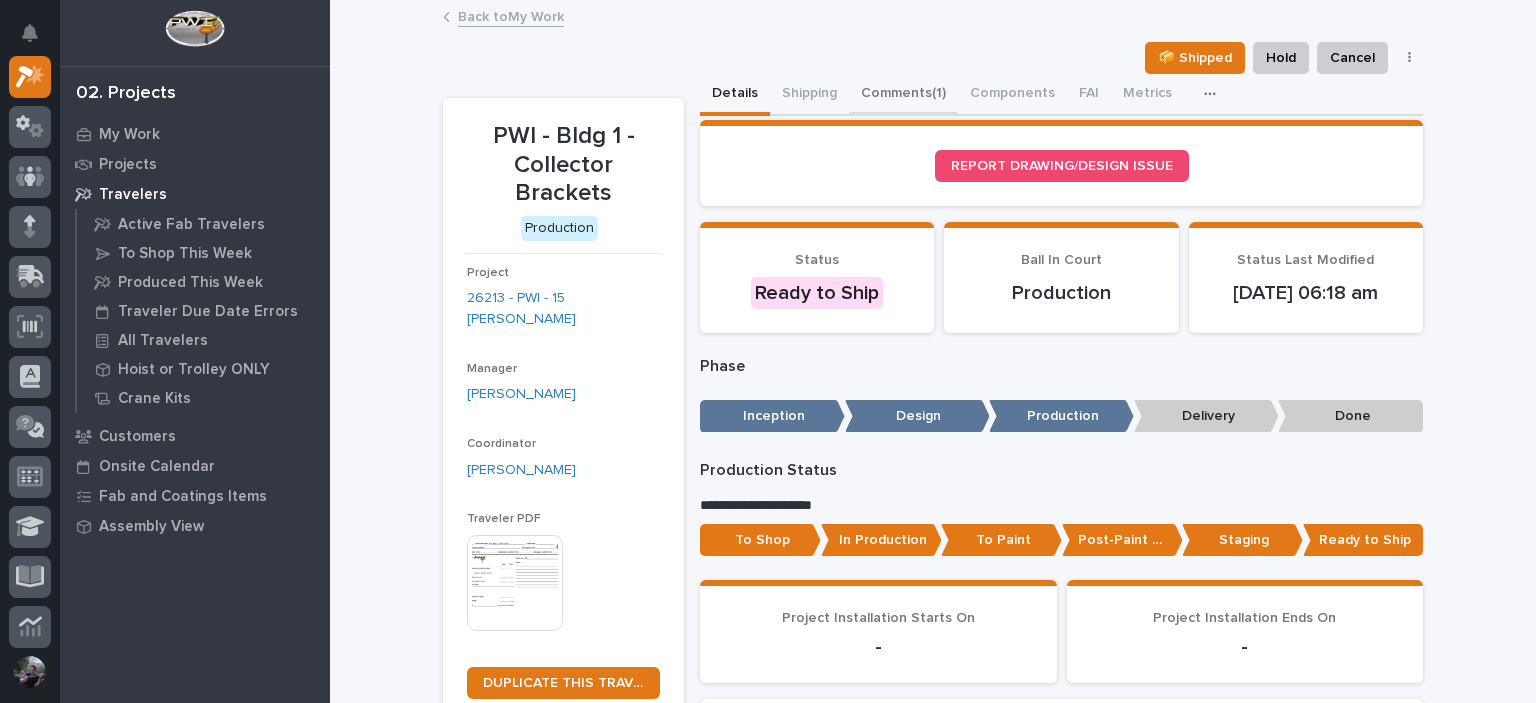 click on "Comments  (1)" at bounding box center [903, 95] 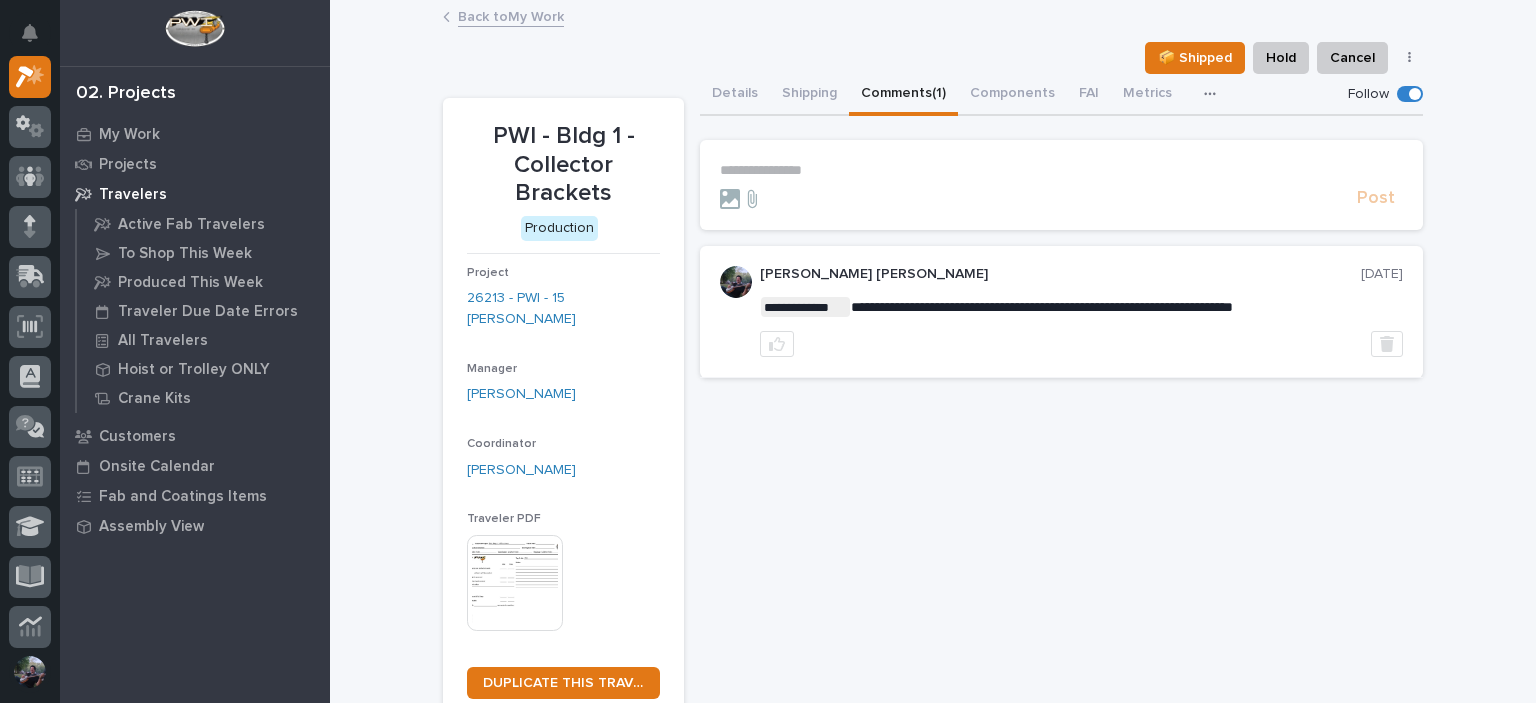click on "Back to  My Work" at bounding box center (511, 15) 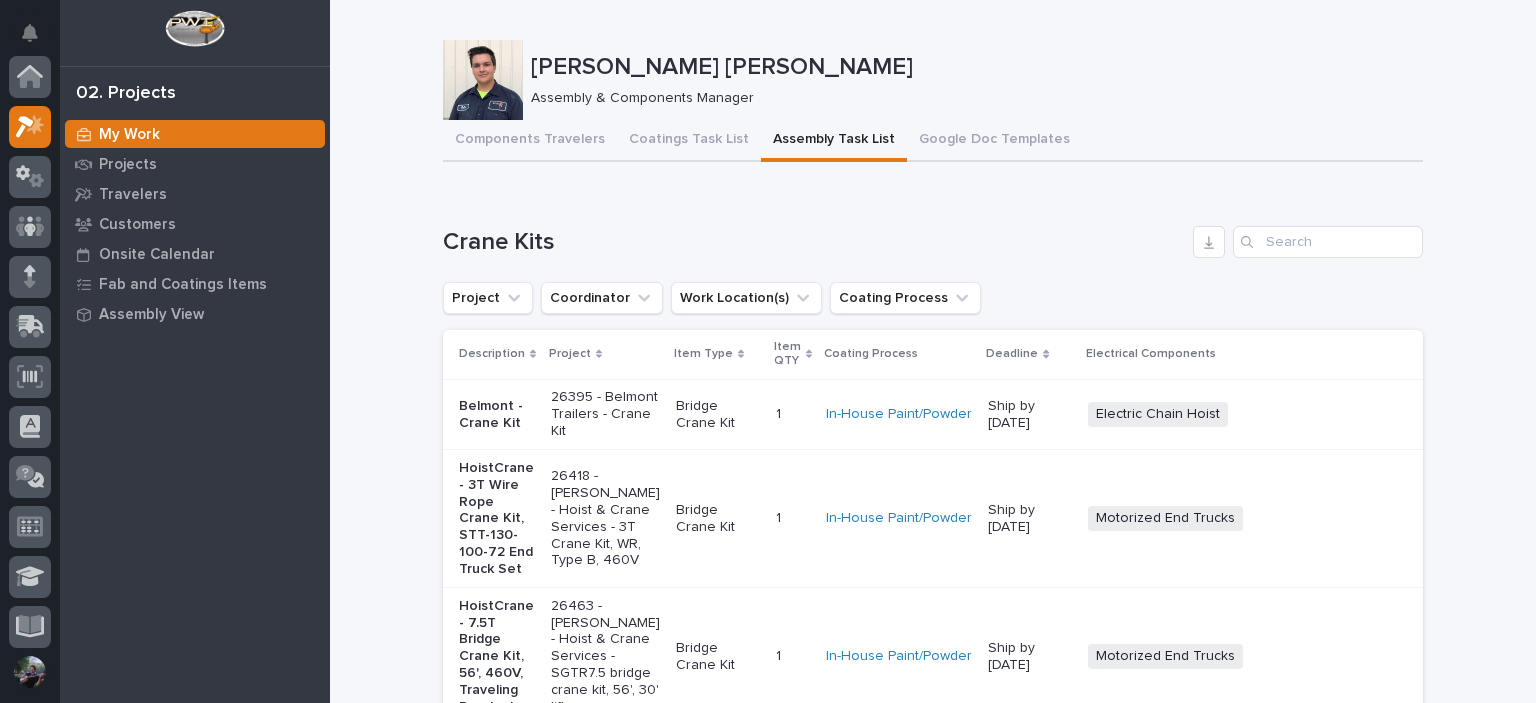 scroll, scrollTop: 50, scrollLeft: 0, axis: vertical 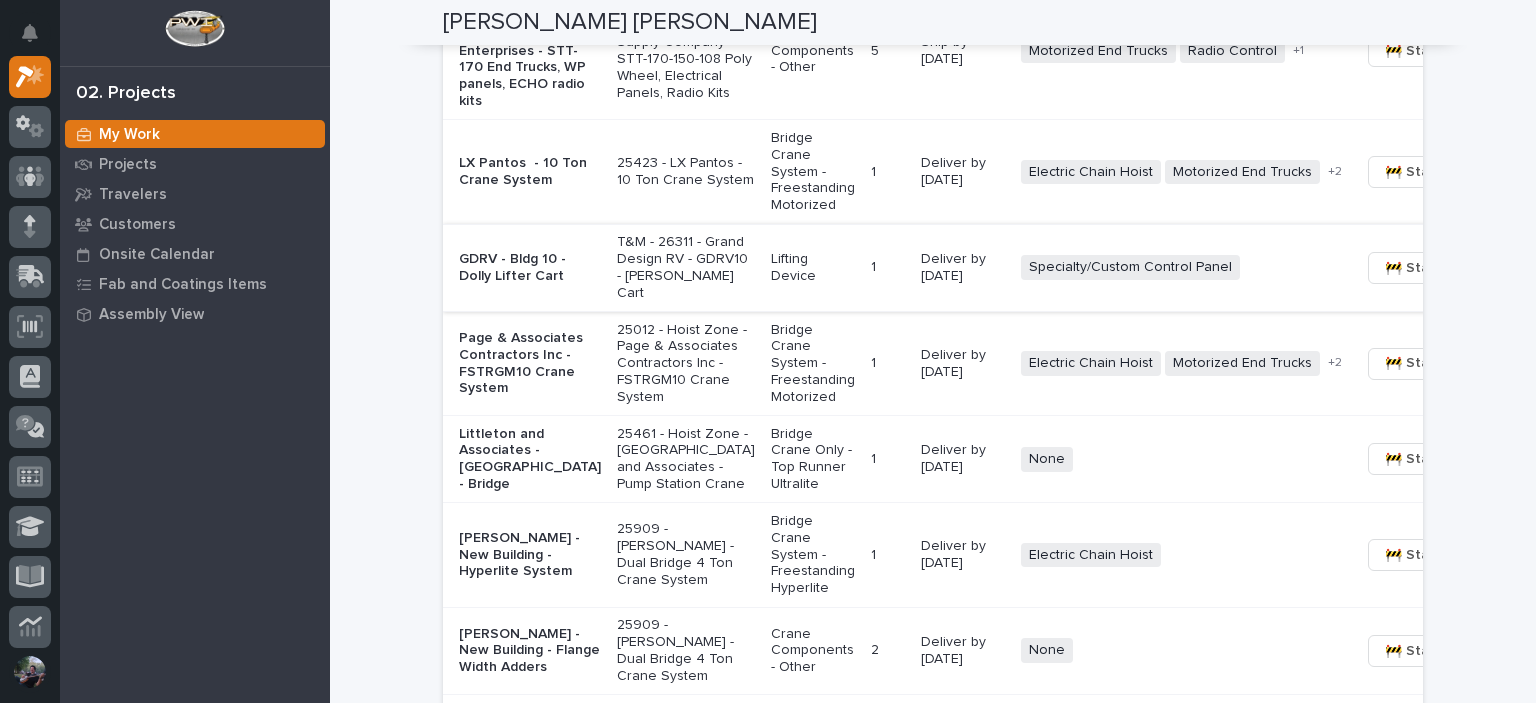 click on "🚧 Staging →" at bounding box center (1426, 268) 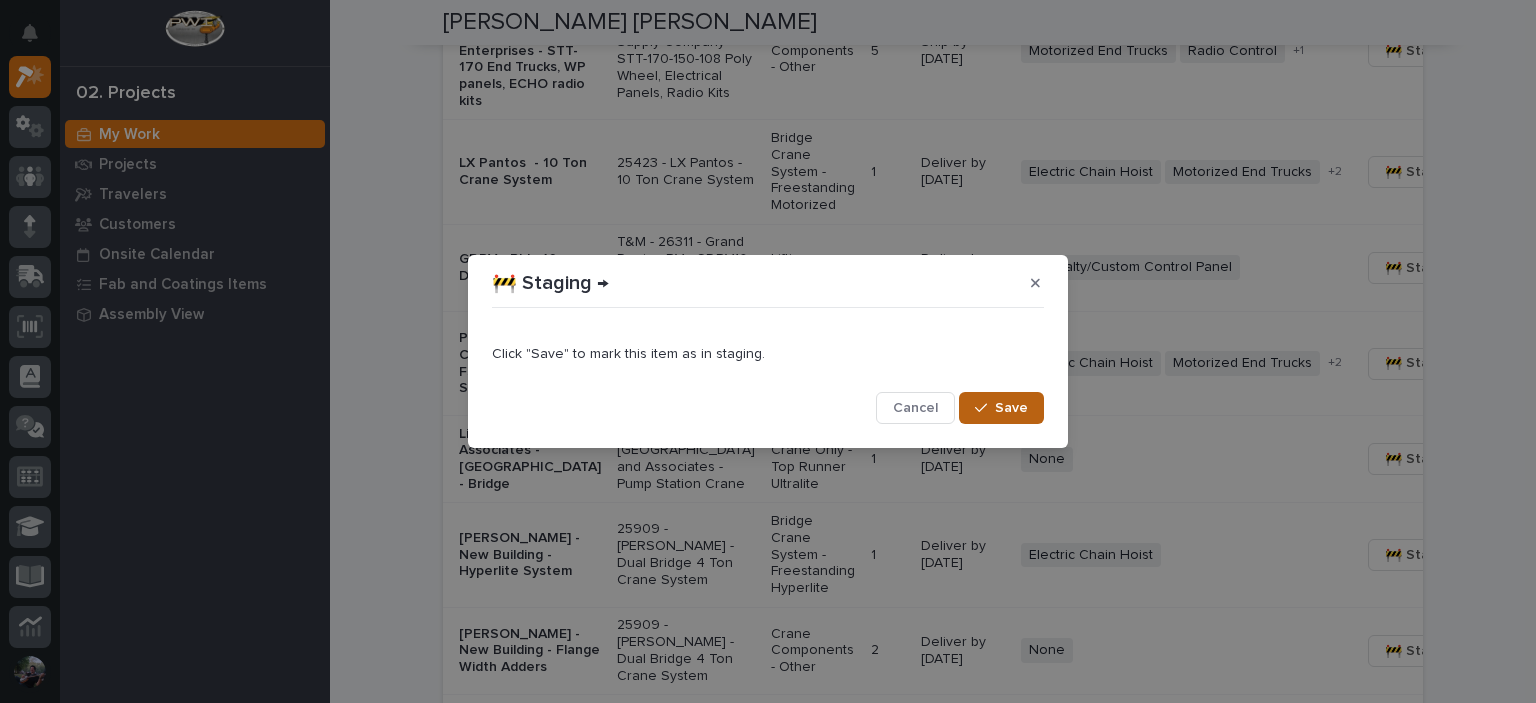 click on "Save" at bounding box center (1011, 408) 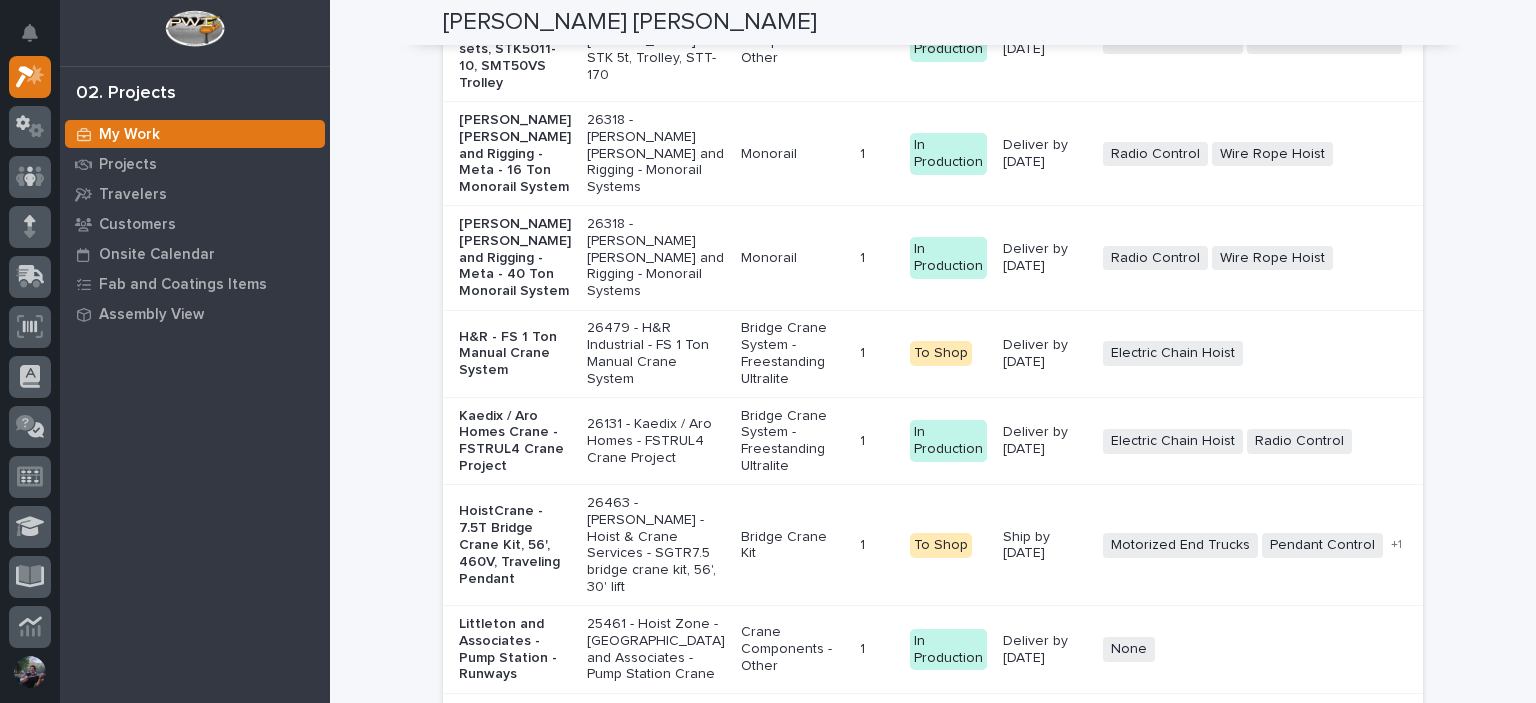 scroll, scrollTop: 3733, scrollLeft: 0, axis: vertical 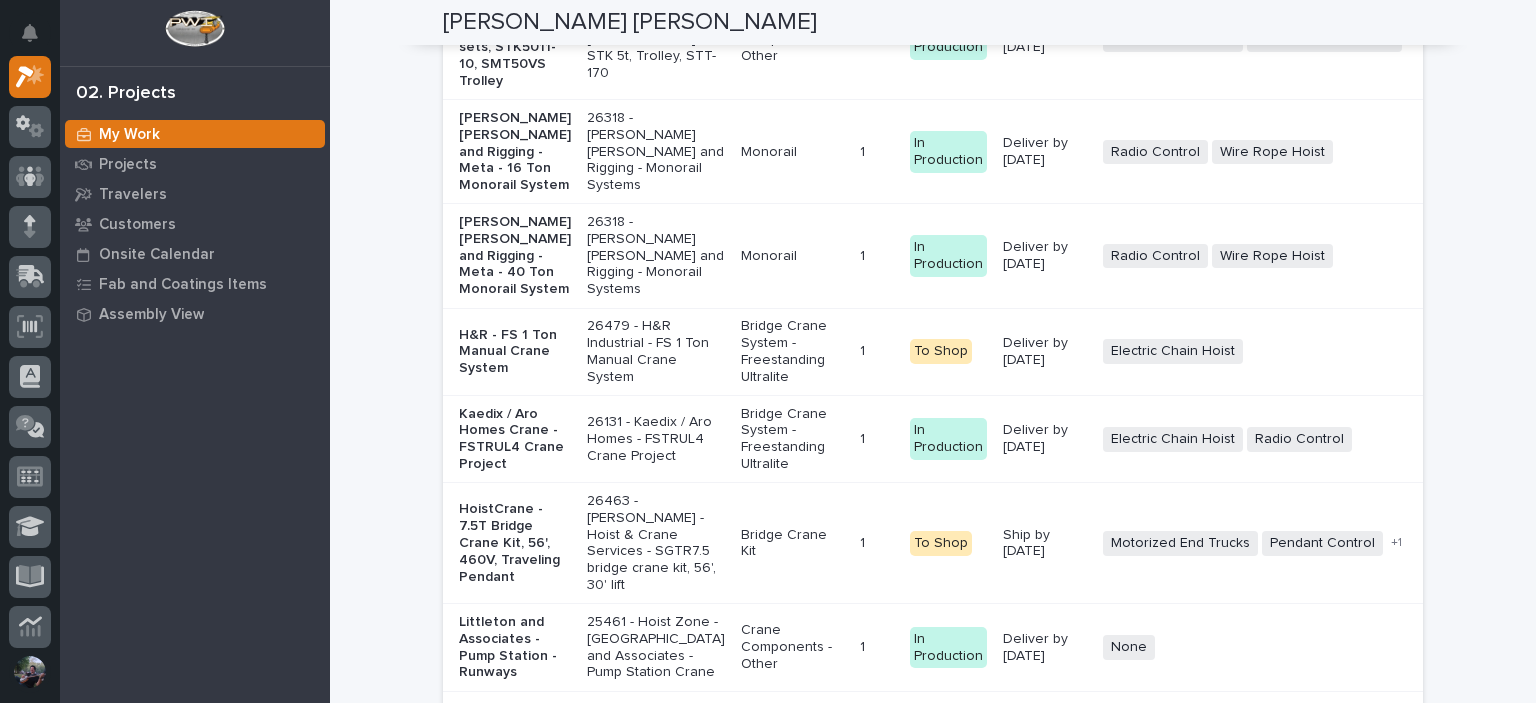 click on "[PERSON_NAME] [PERSON_NAME] and Rigging - Meta - 16 Ton Monorail System" at bounding box center [515, 152] 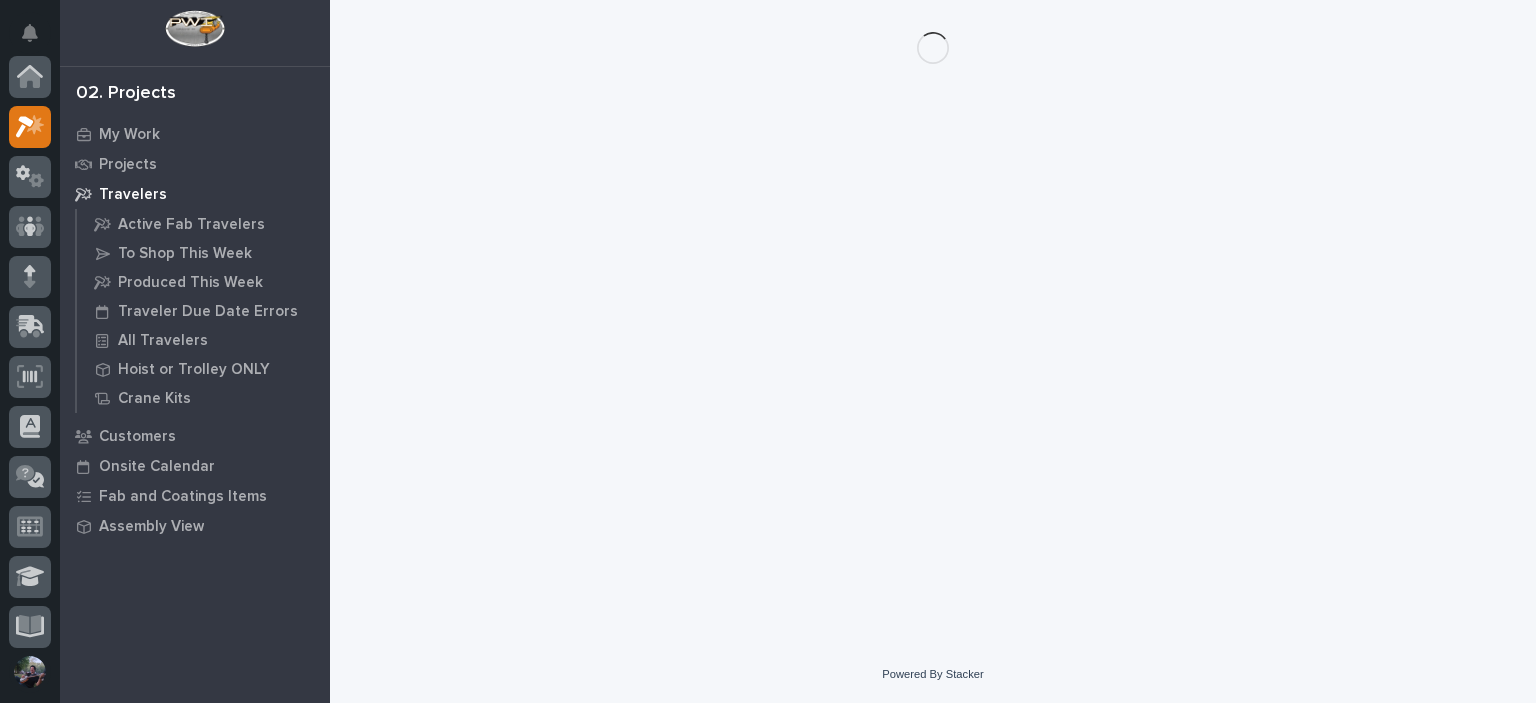scroll, scrollTop: 0, scrollLeft: 0, axis: both 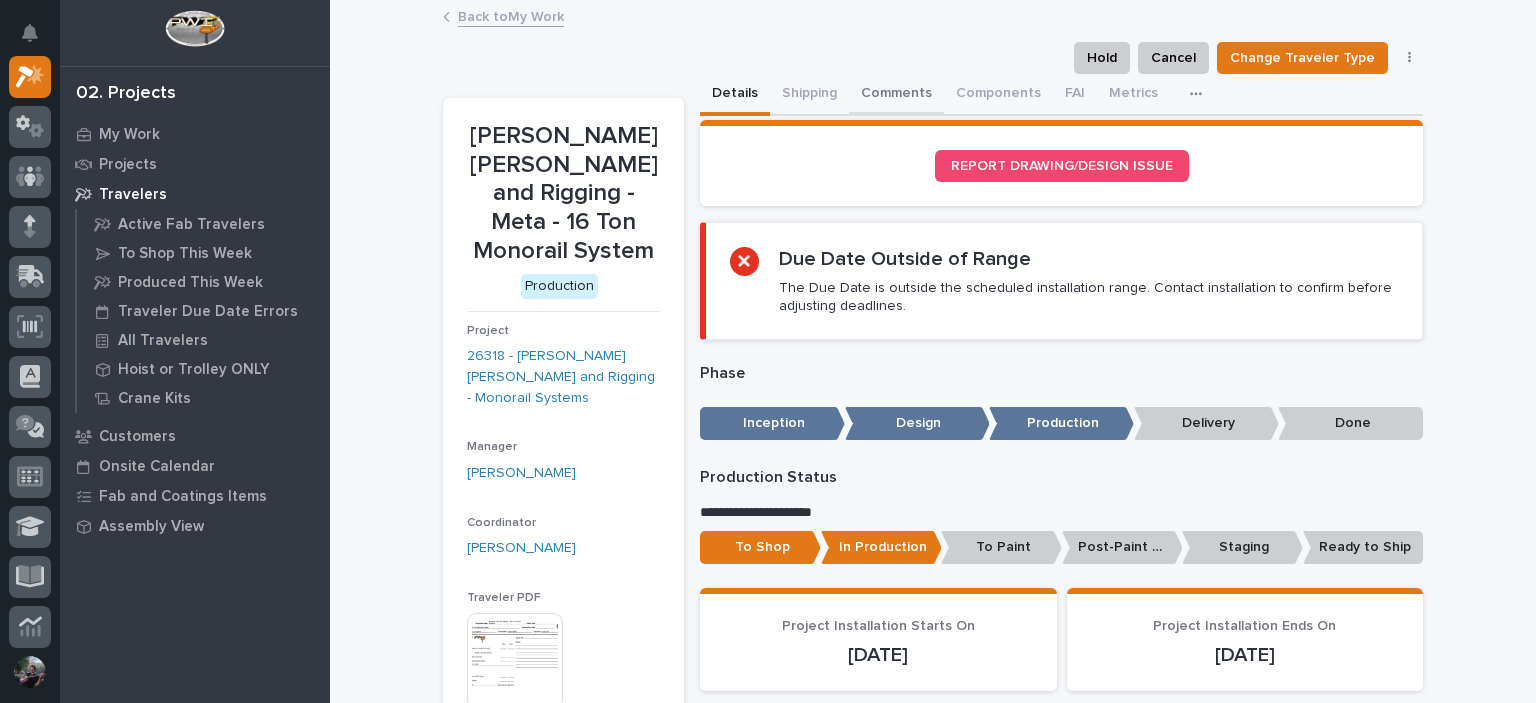 click on "Comments" at bounding box center [896, 95] 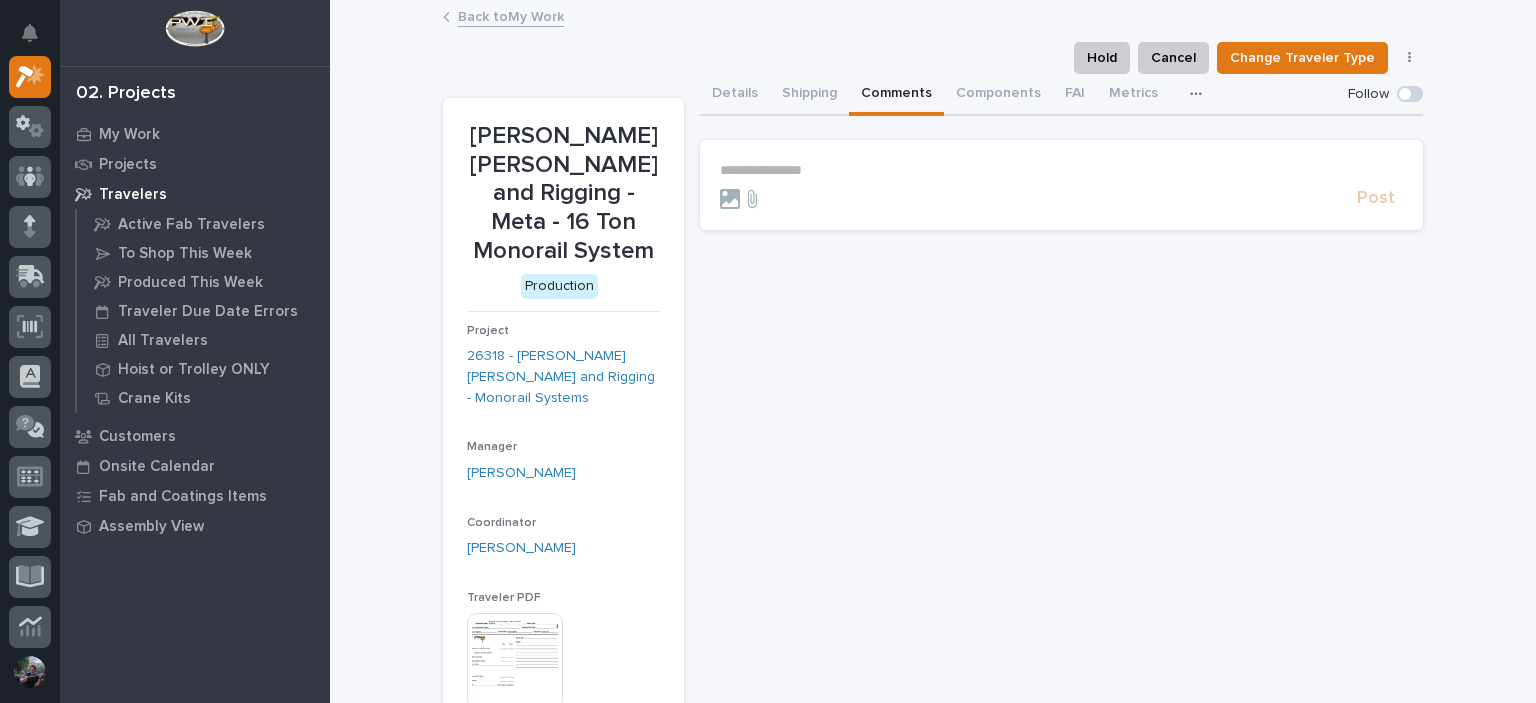 click on "**********" at bounding box center (1061, 170) 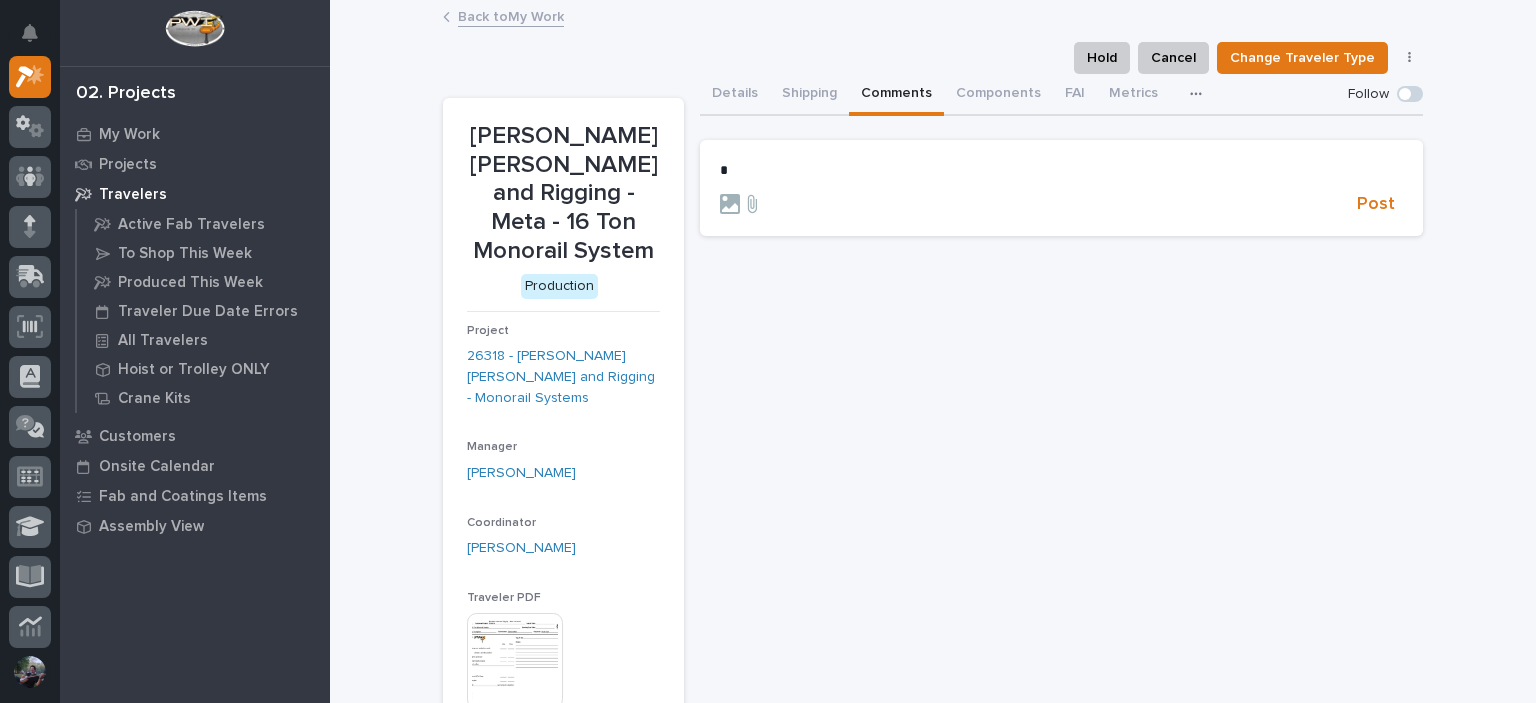 type 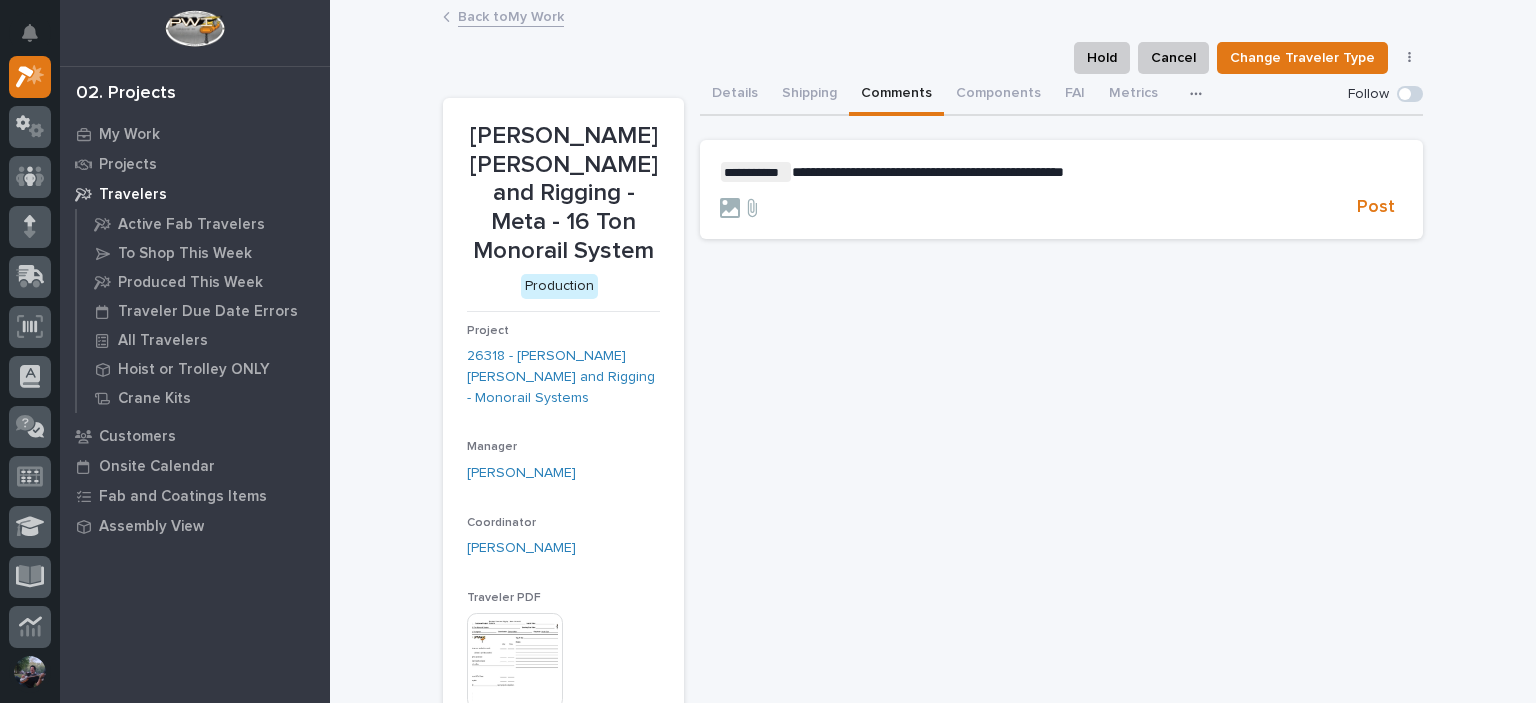 click on "**********" at bounding box center (928, 172) 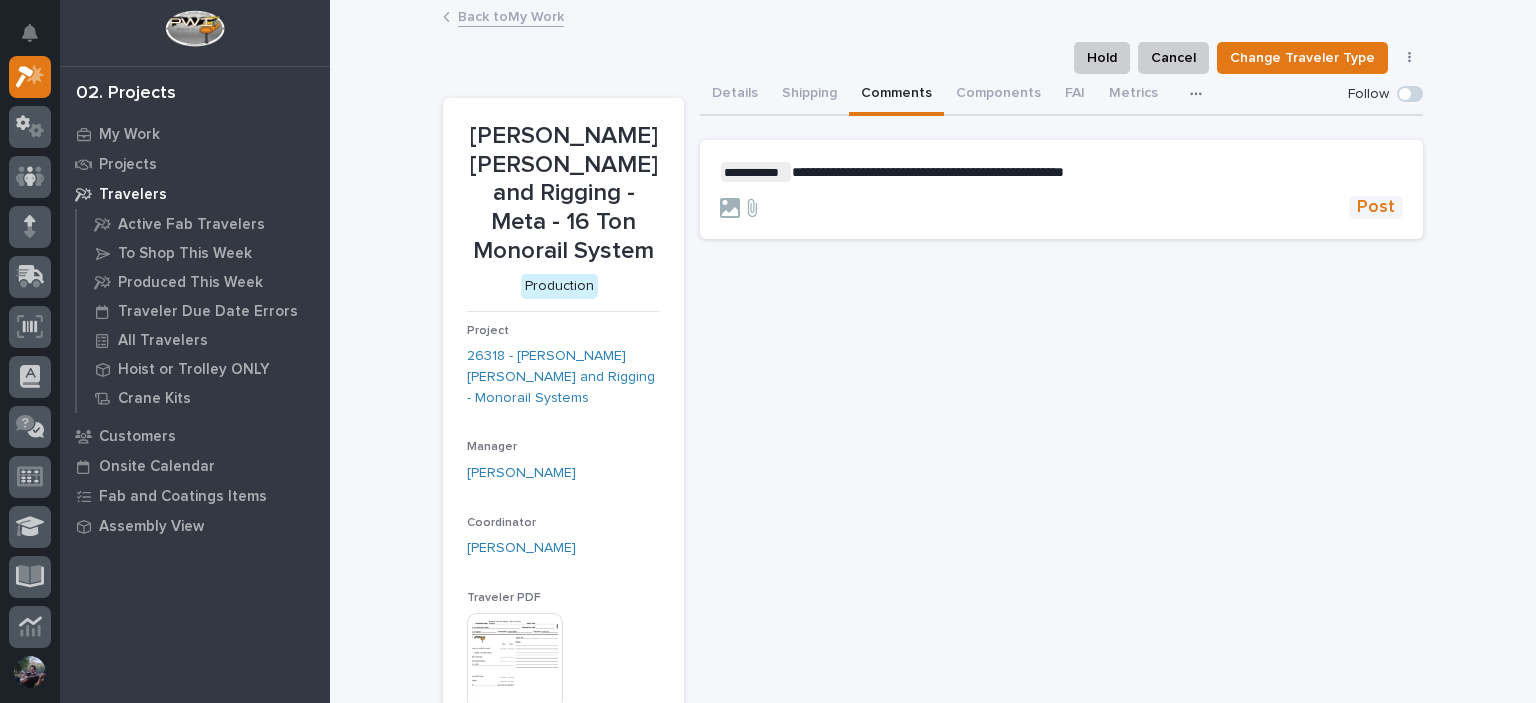click on "Post" at bounding box center [1376, 207] 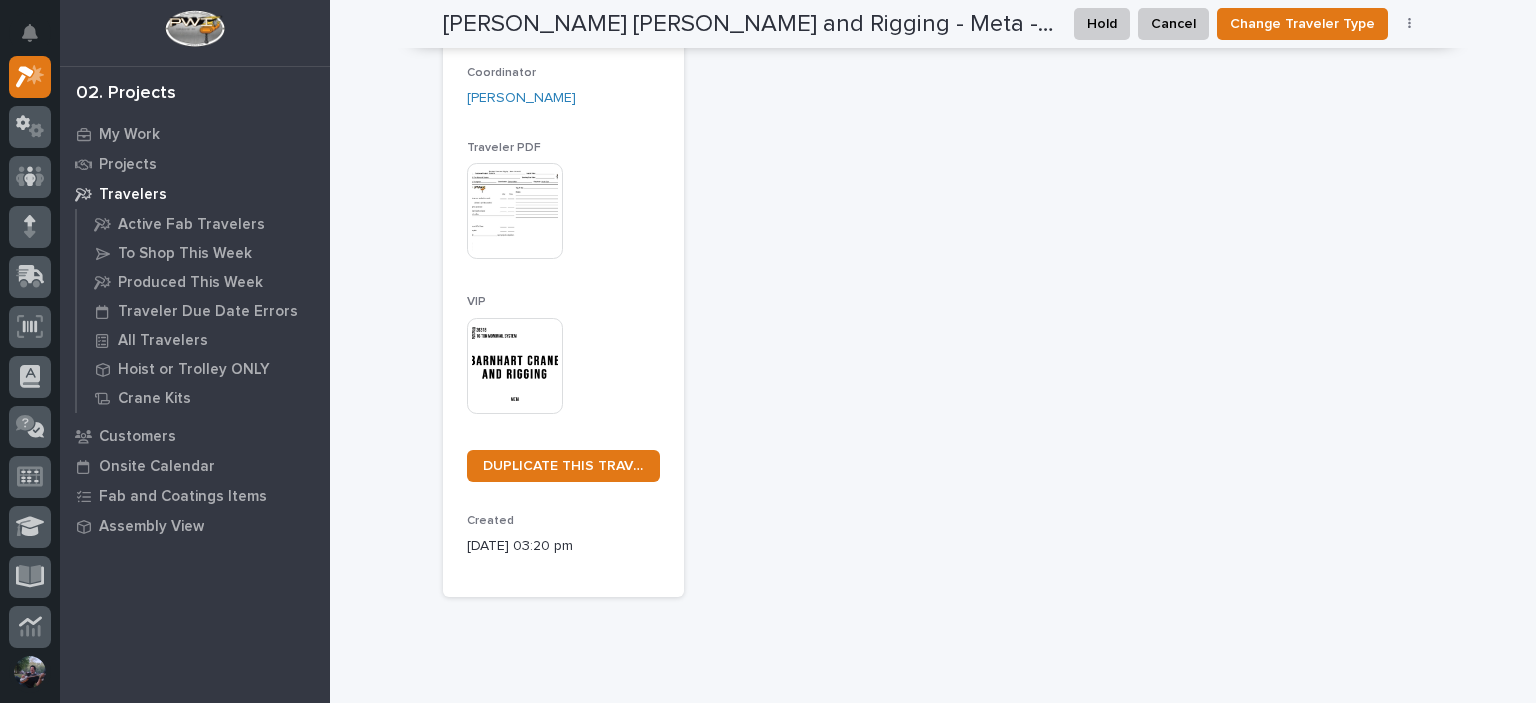scroll, scrollTop: 0, scrollLeft: 0, axis: both 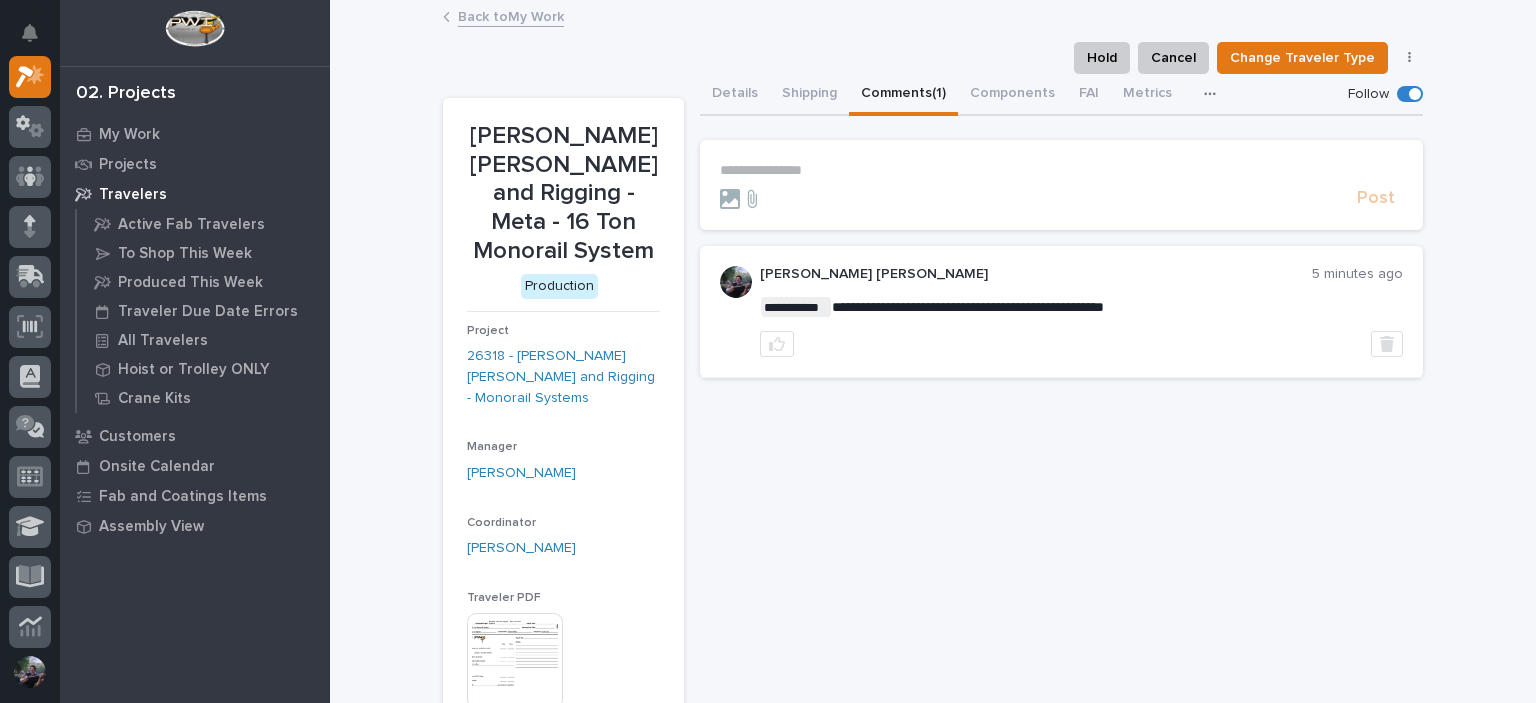 click on "Back to  My Work" at bounding box center (511, 15) 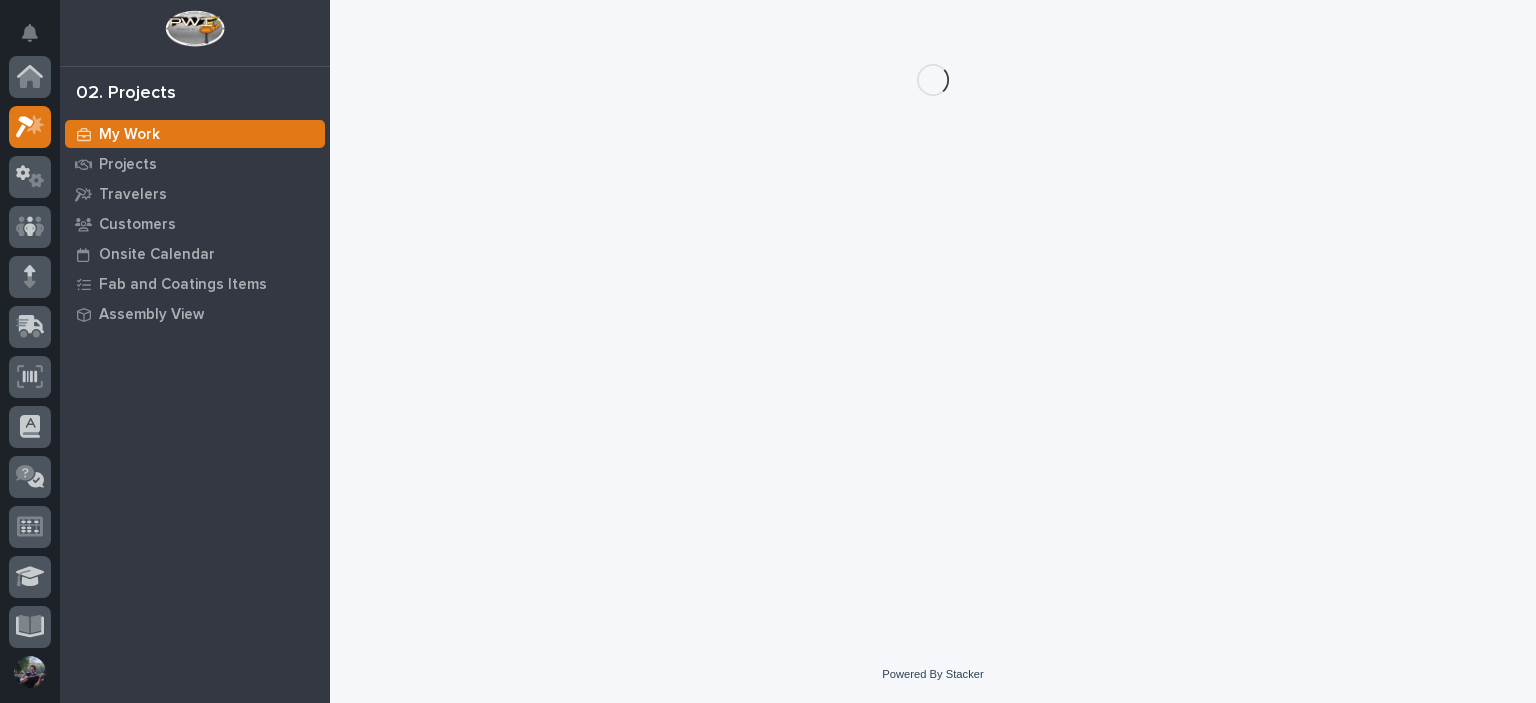 scroll, scrollTop: 50, scrollLeft: 0, axis: vertical 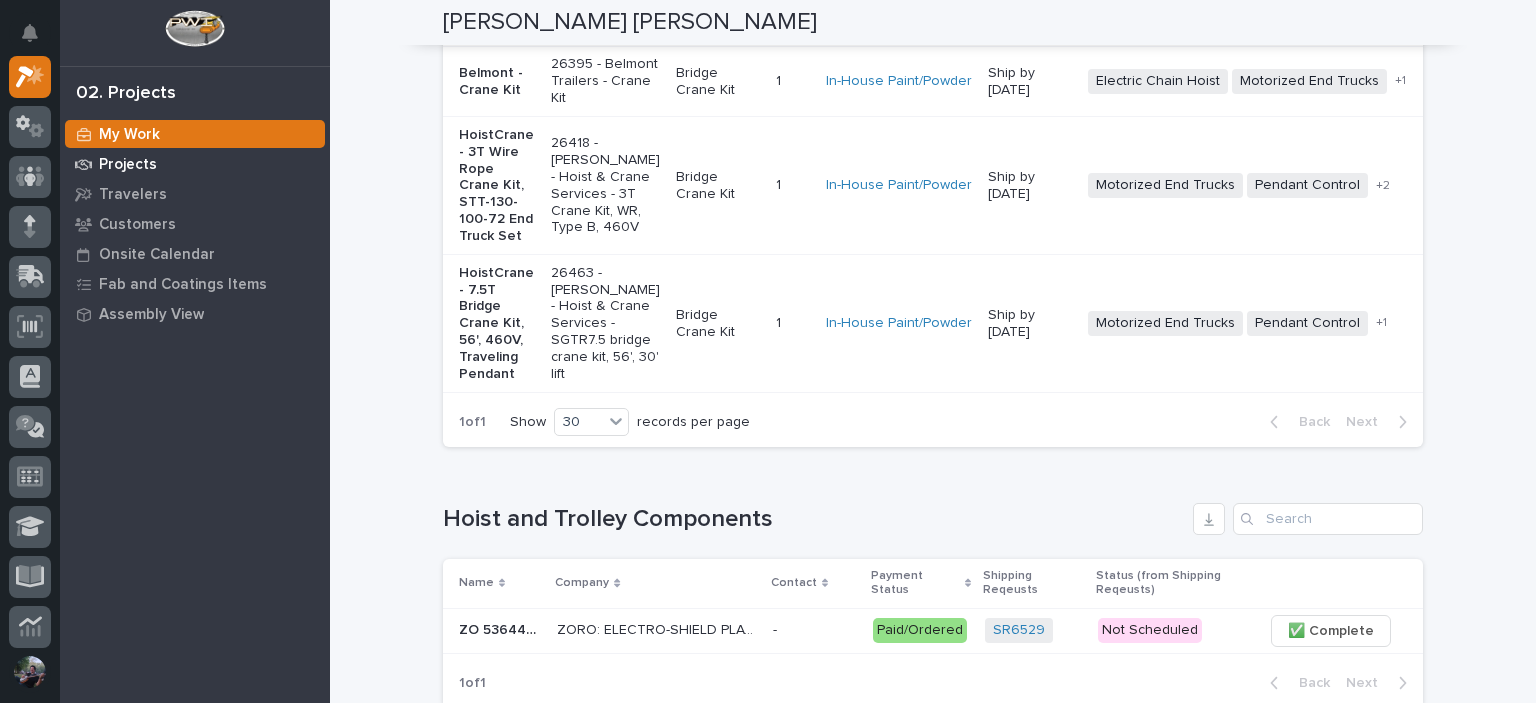 click on "Projects" at bounding box center (128, 165) 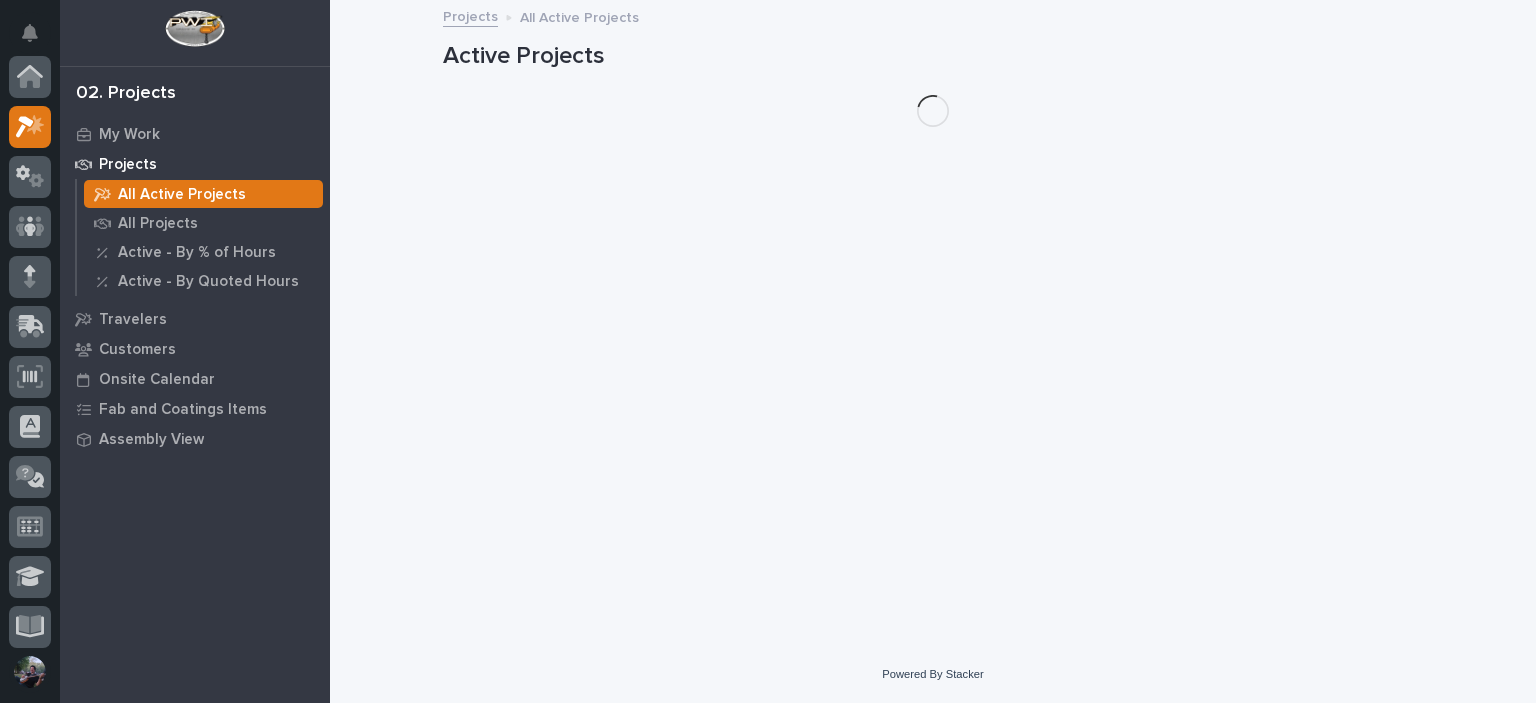 scroll, scrollTop: 0, scrollLeft: 0, axis: both 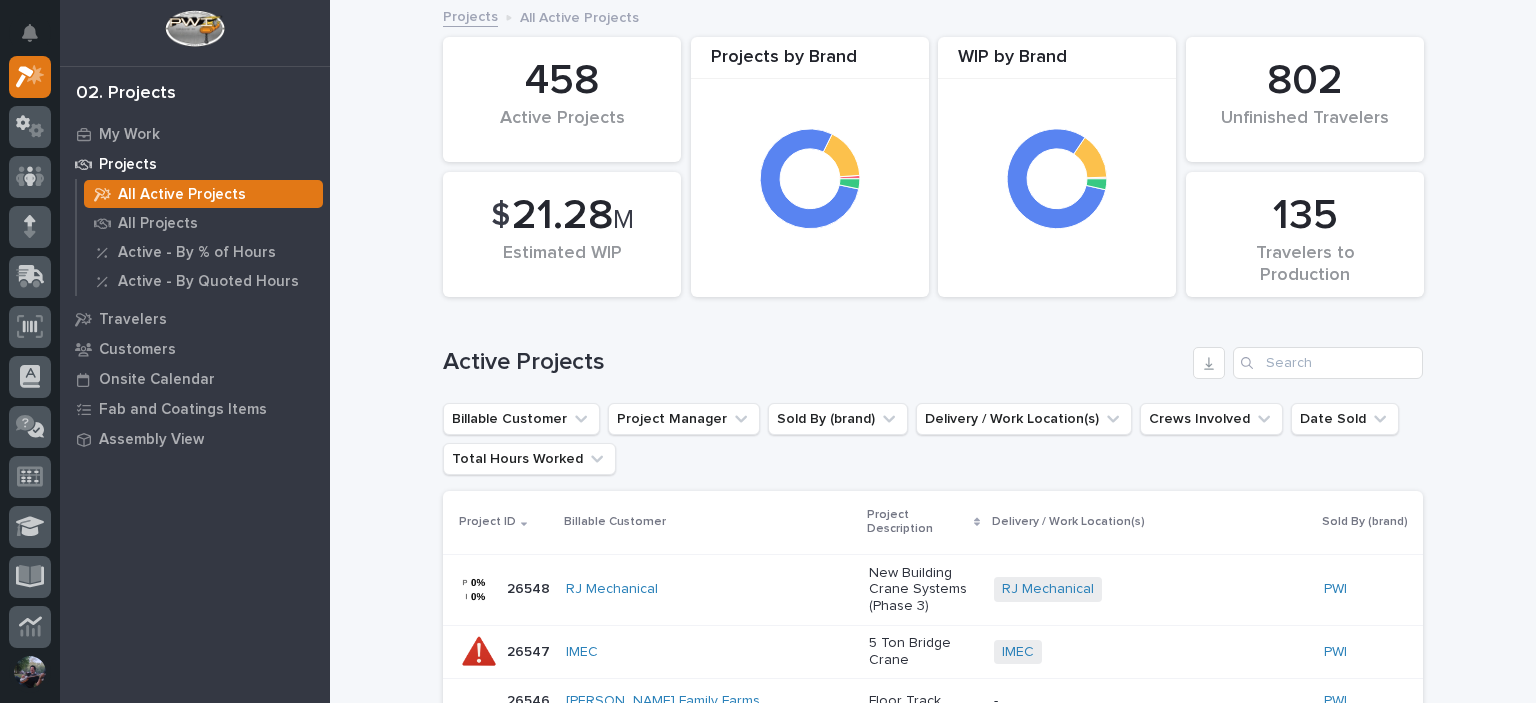 click on "Active Projects" at bounding box center [933, 355] 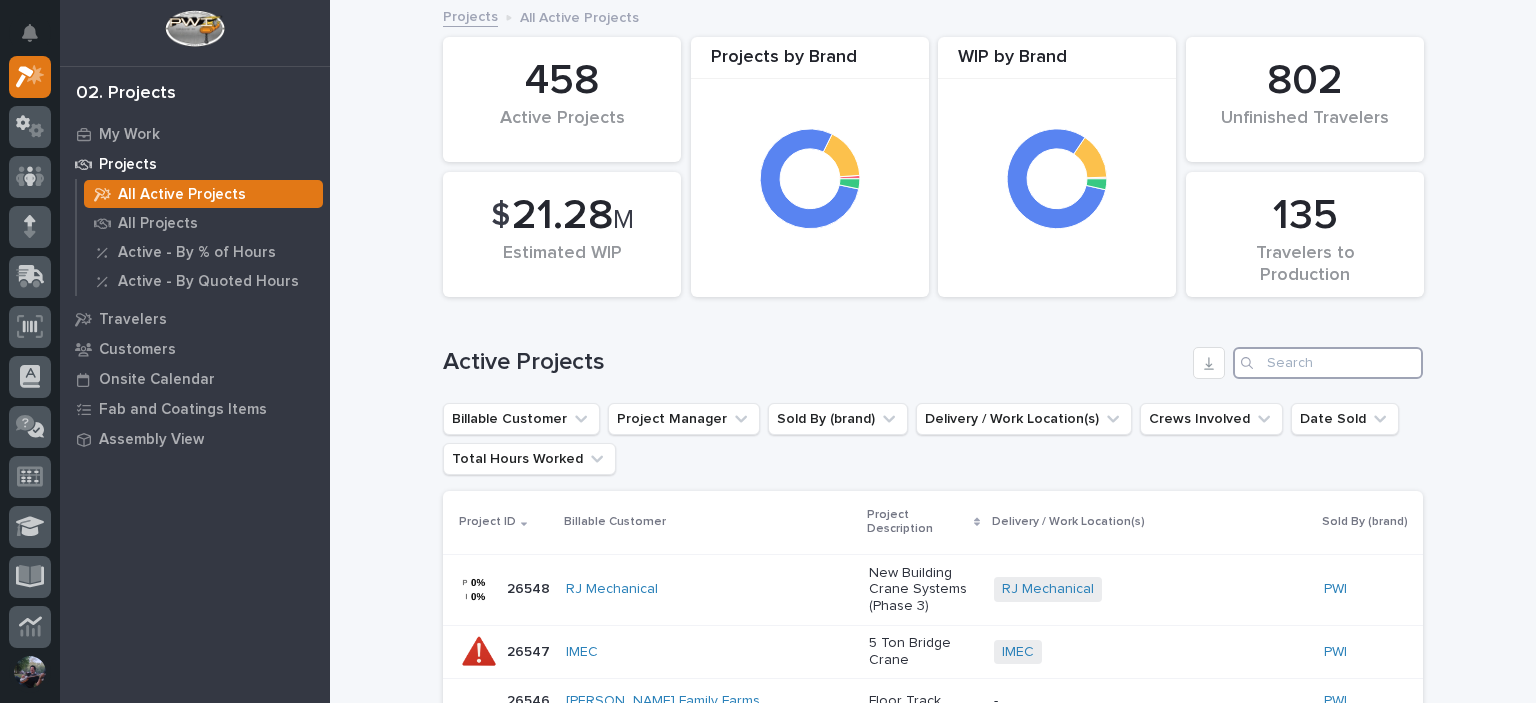 click at bounding box center [1328, 363] 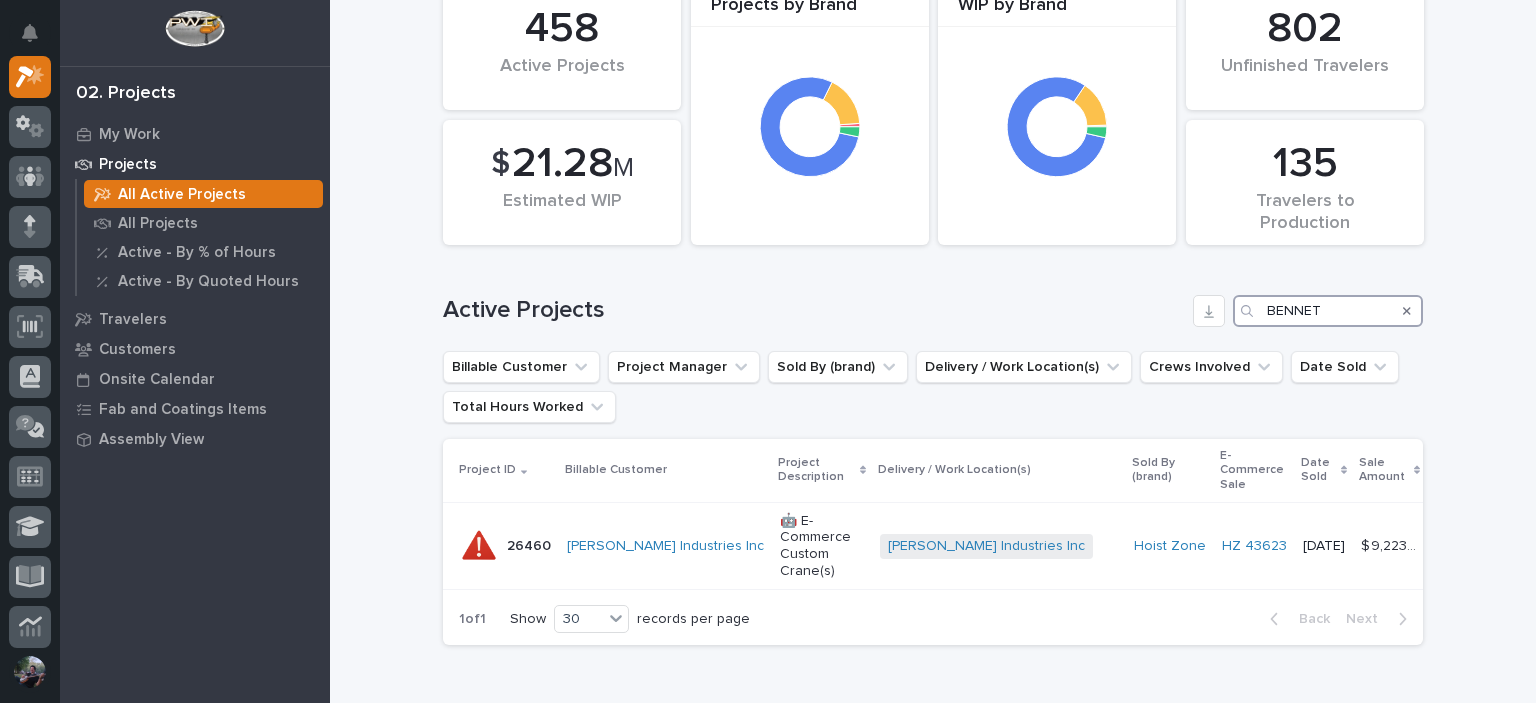 scroll, scrollTop: 133, scrollLeft: 0, axis: vertical 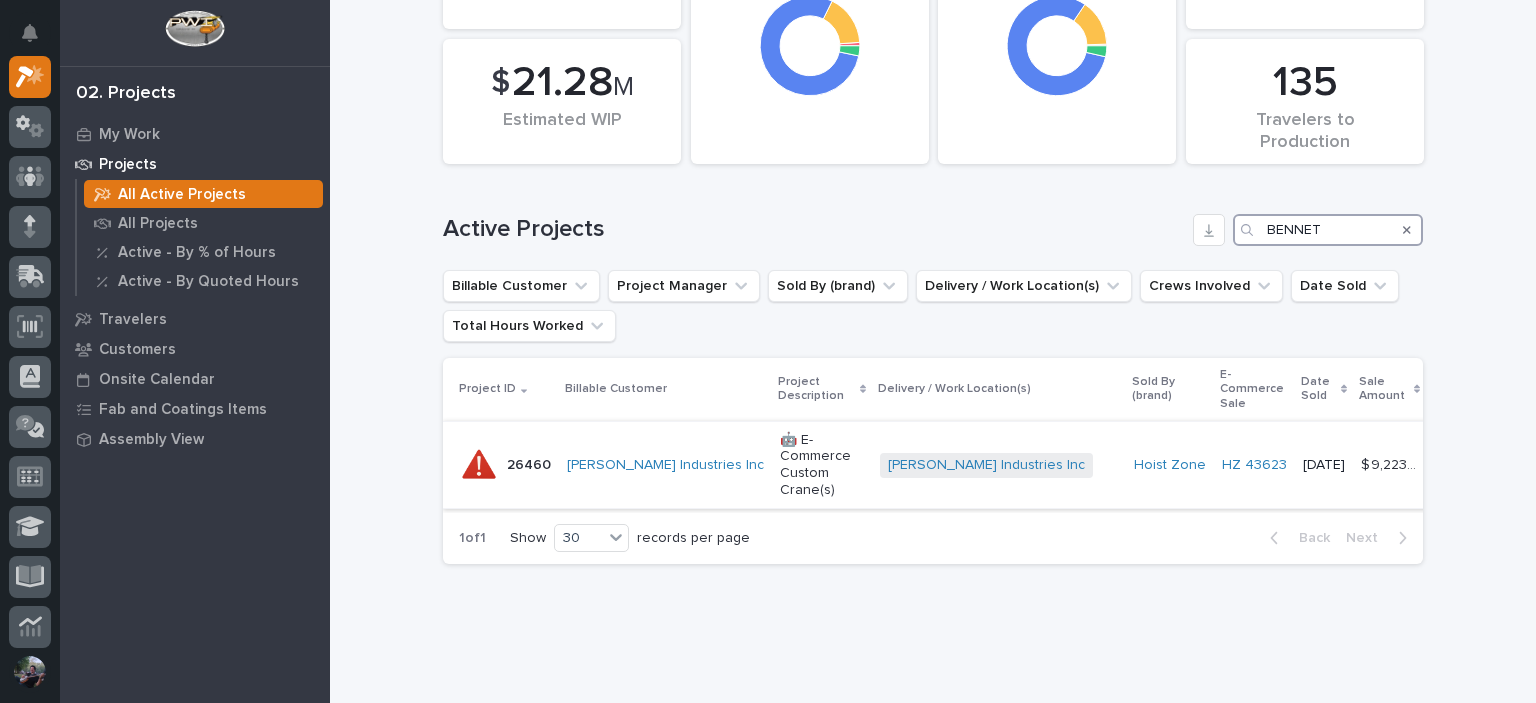 type on "BENNET" 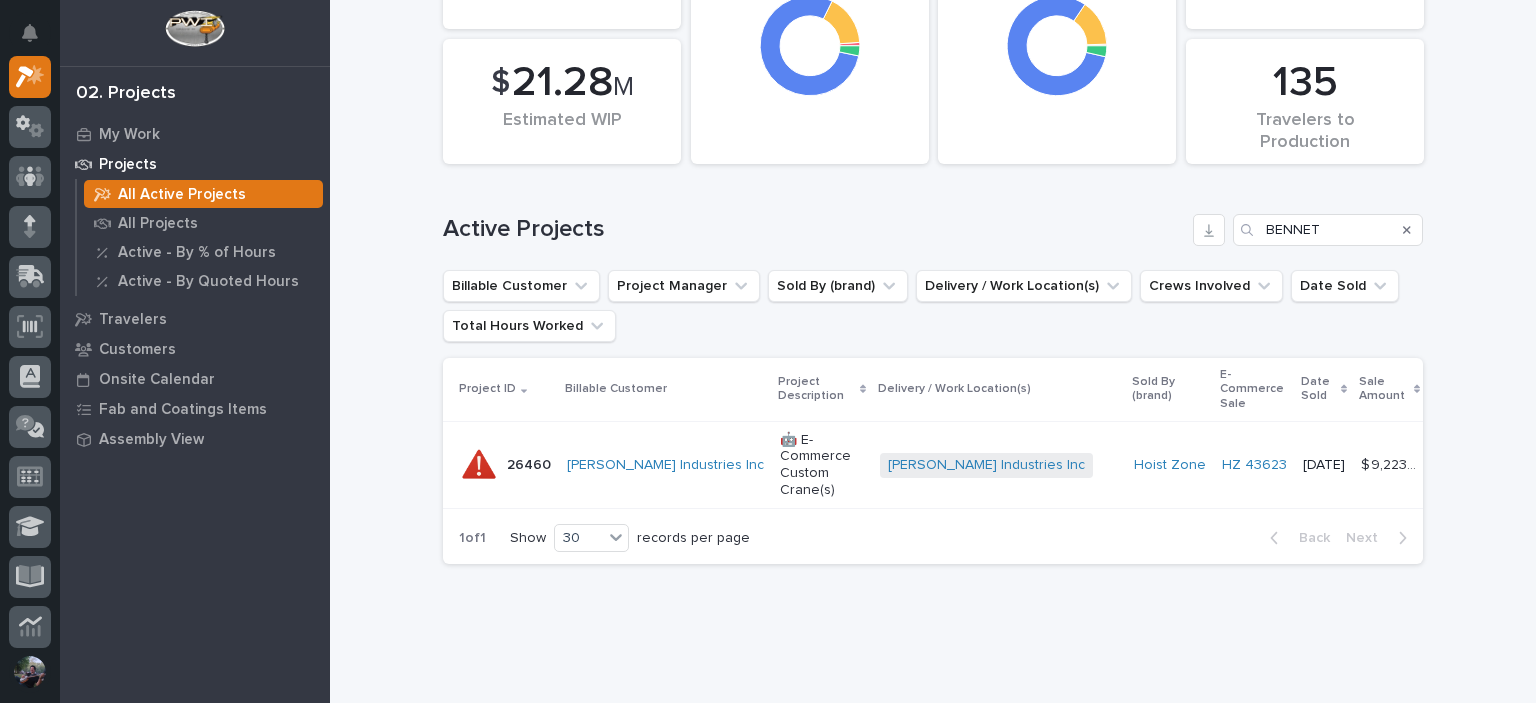 click on "[PERSON_NAME] Industries Inc    + 0" at bounding box center [999, 464] 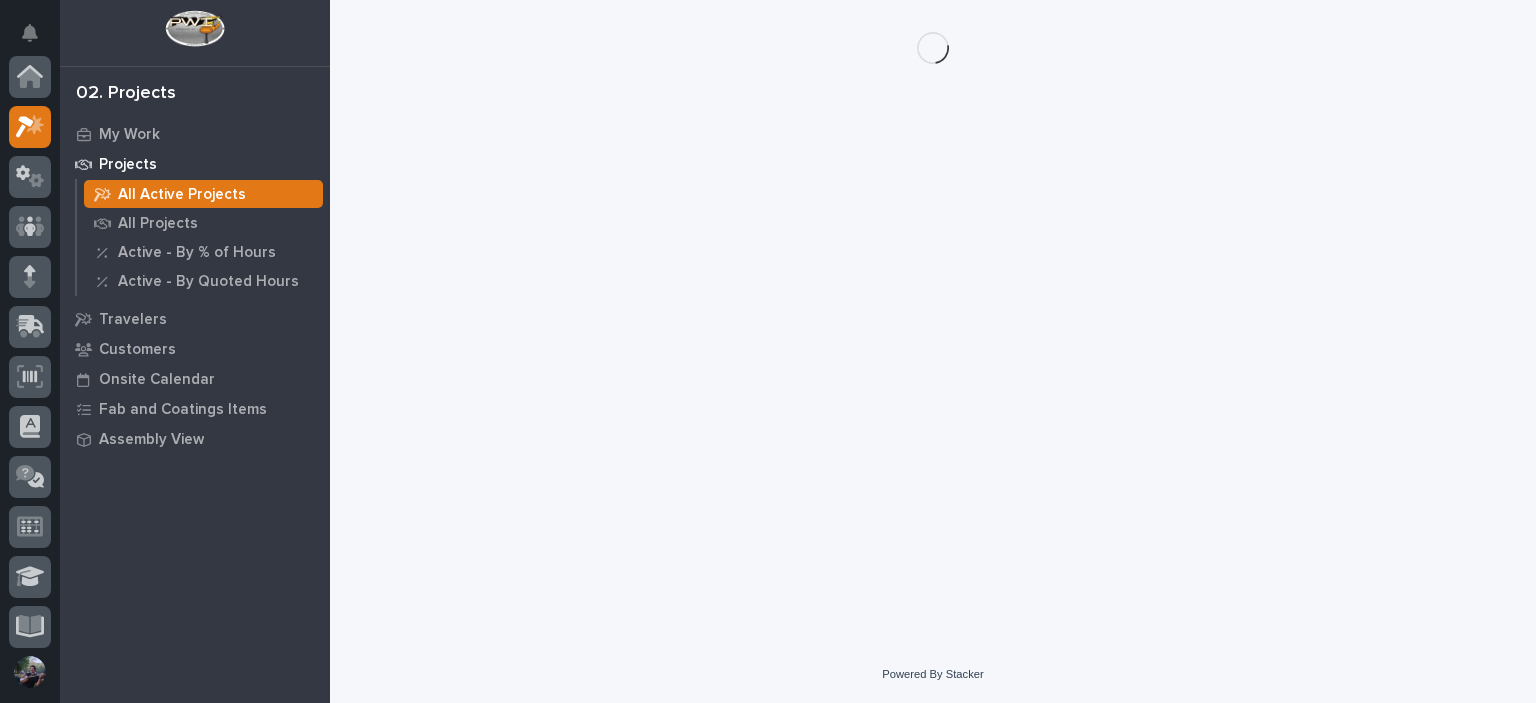 scroll, scrollTop: 0, scrollLeft: 0, axis: both 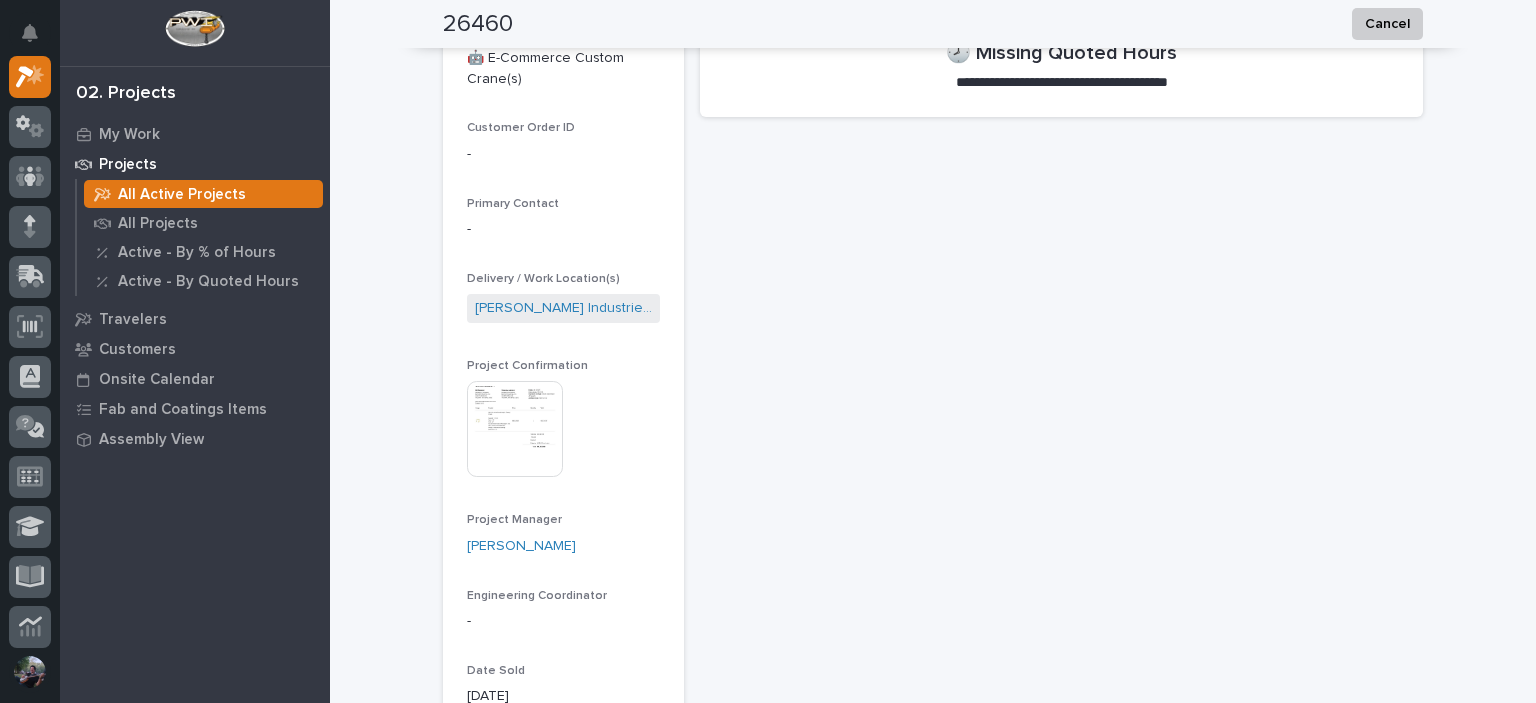 click at bounding box center [515, 429] 